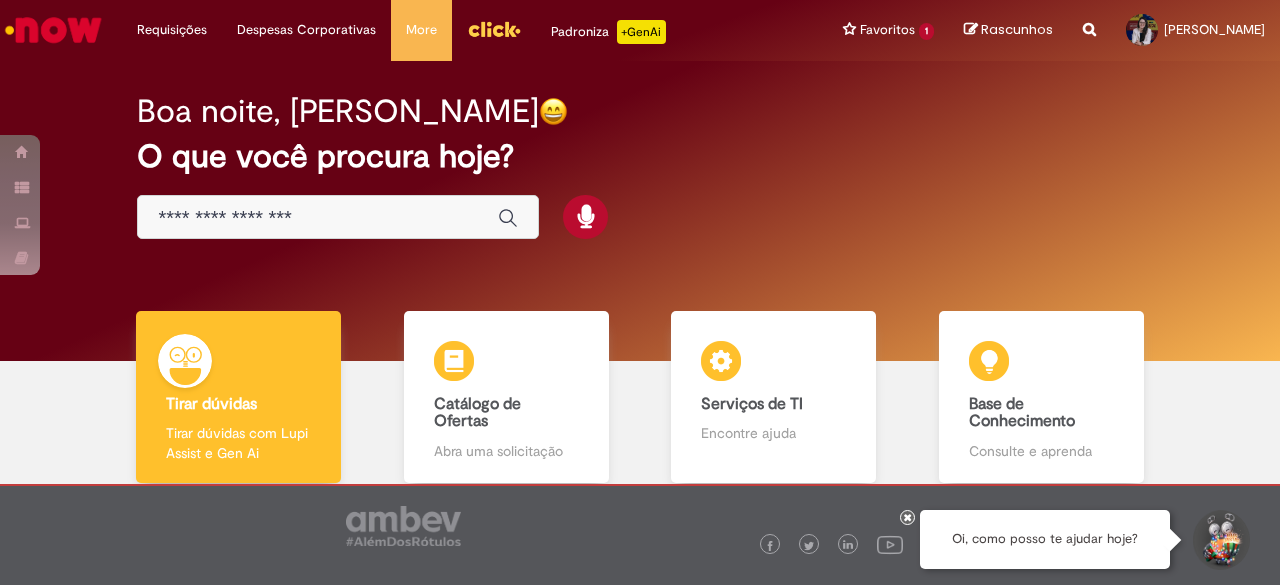 scroll, scrollTop: 0, scrollLeft: 0, axis: both 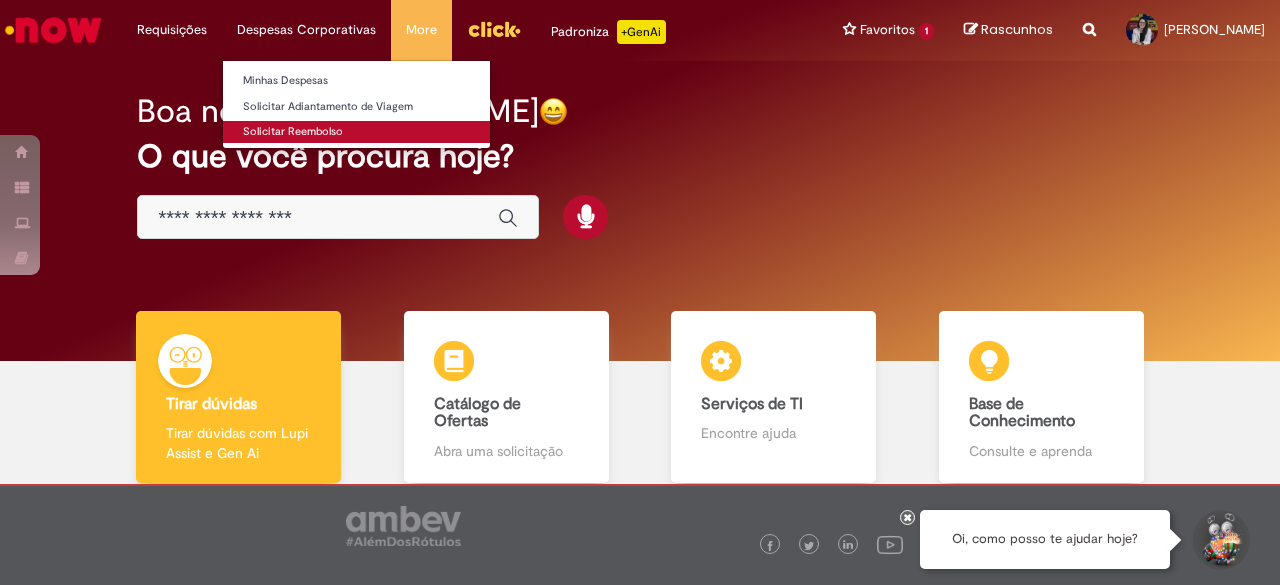 click on "Solicitar Reembolso" at bounding box center (356, 132) 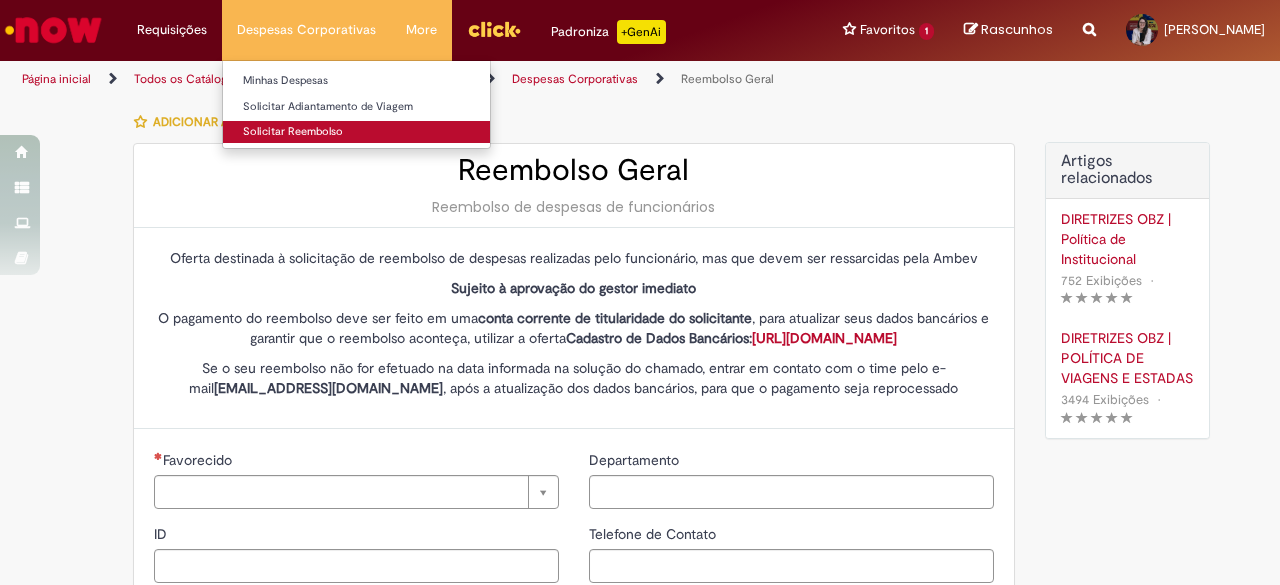 type on "********" 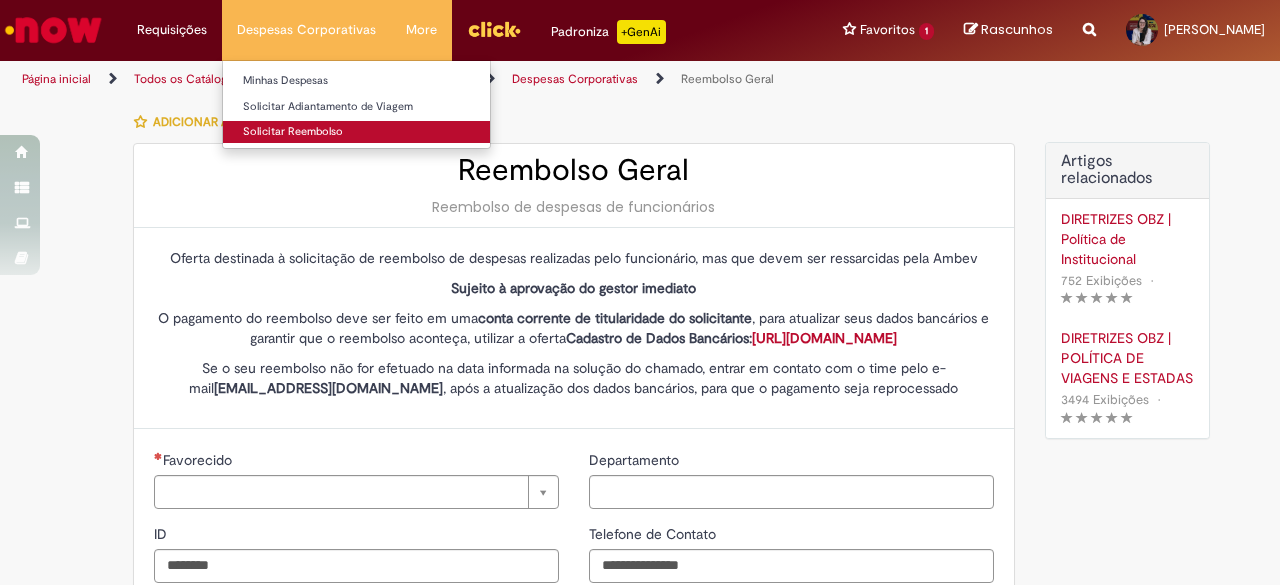 type on "**********" 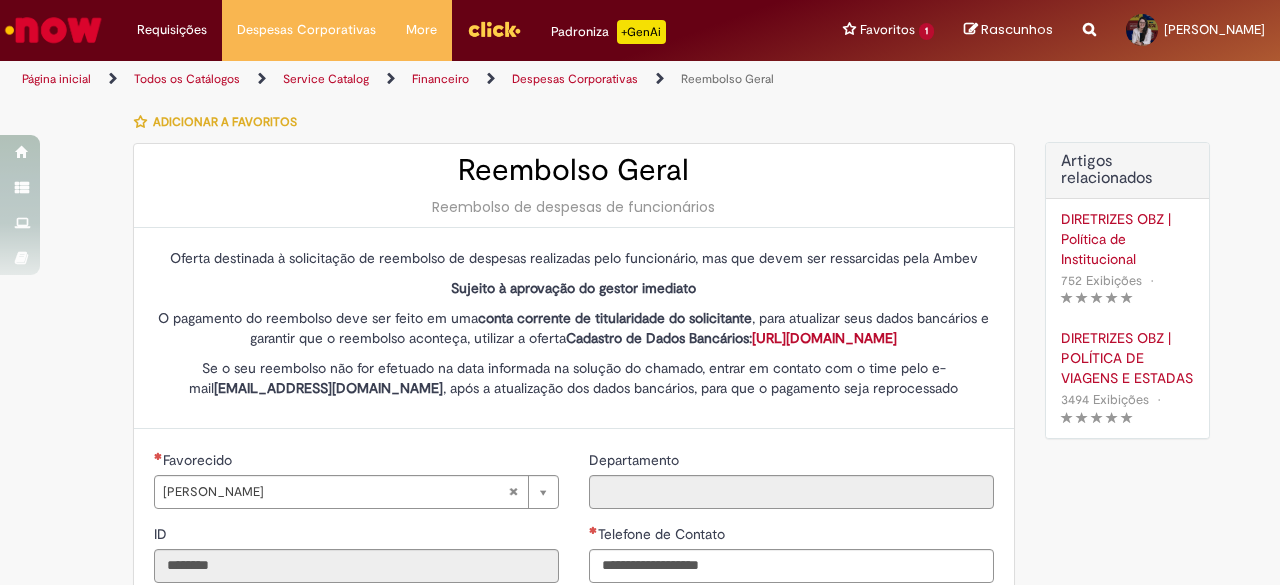 type on "**********" 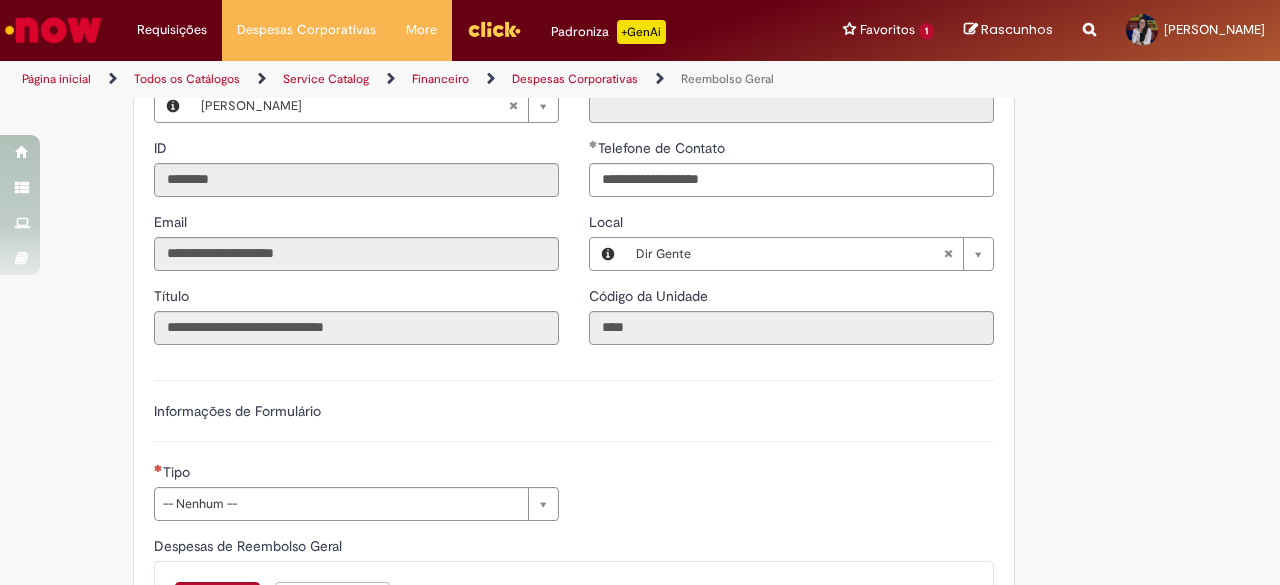 scroll, scrollTop: 538, scrollLeft: 0, axis: vertical 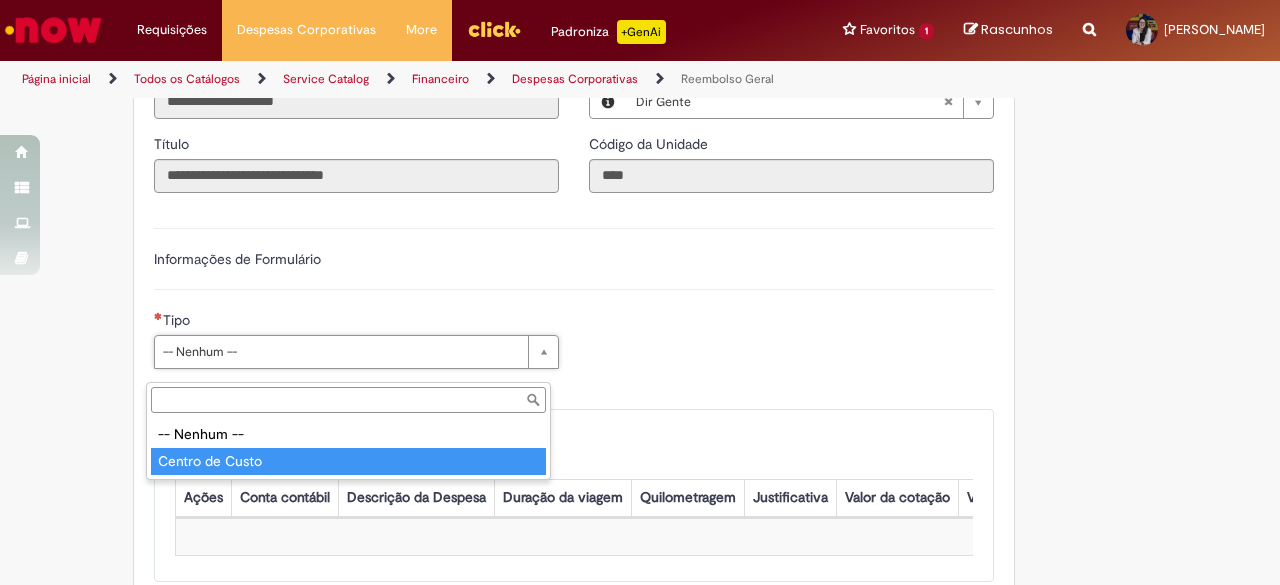 type on "**********" 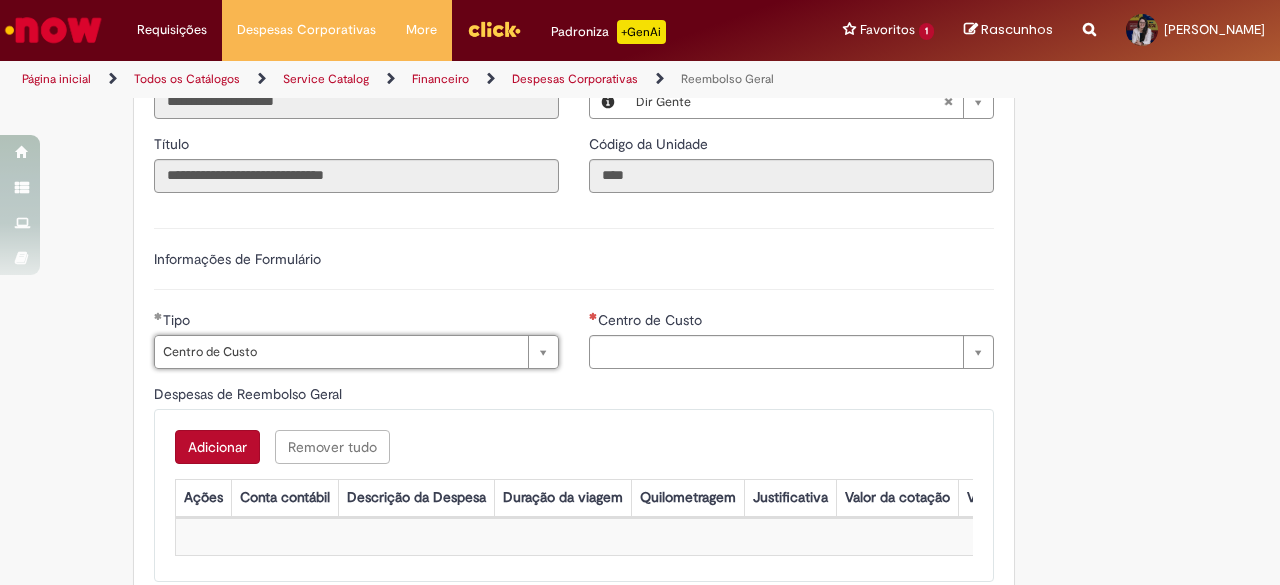 type on "**********" 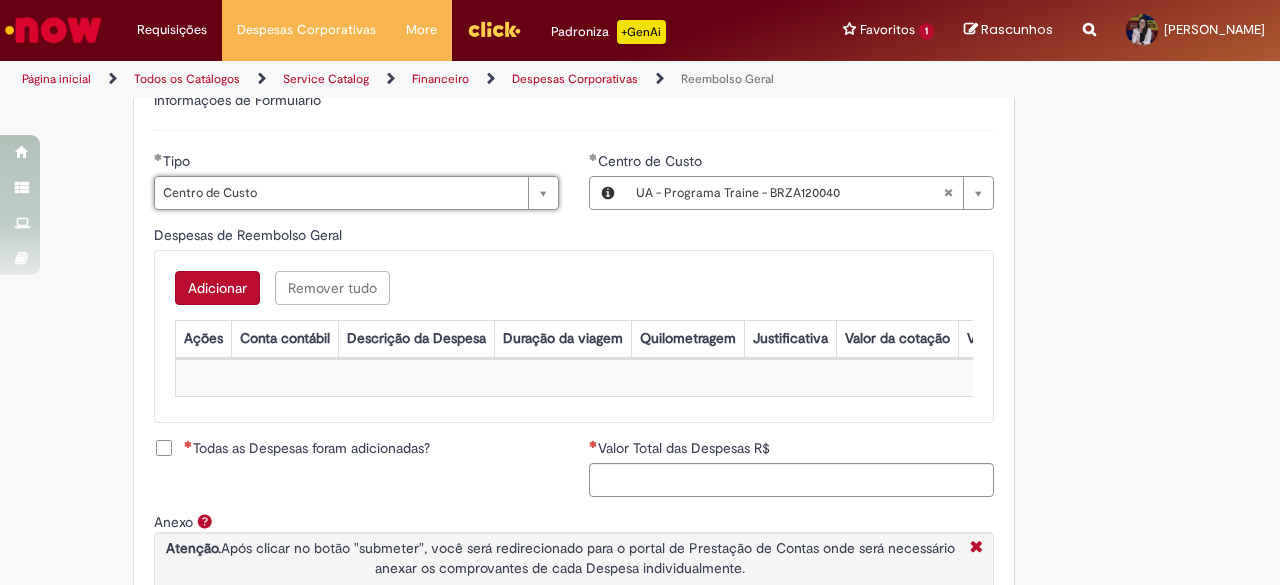 scroll, scrollTop: 721, scrollLeft: 0, axis: vertical 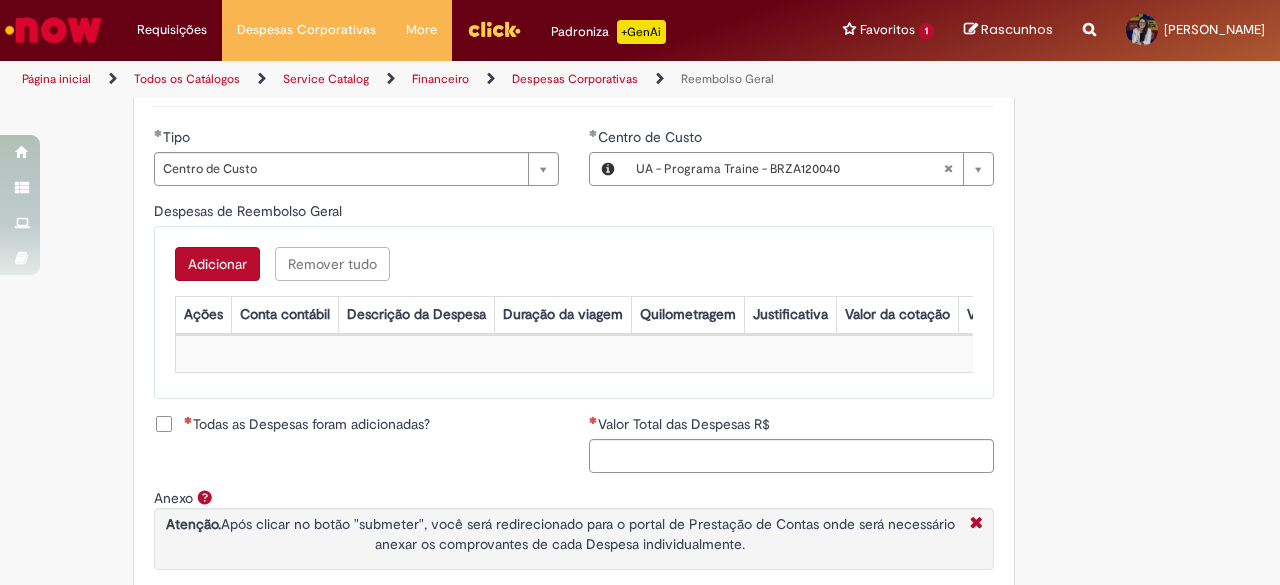 click on "Adicionar" at bounding box center [217, 264] 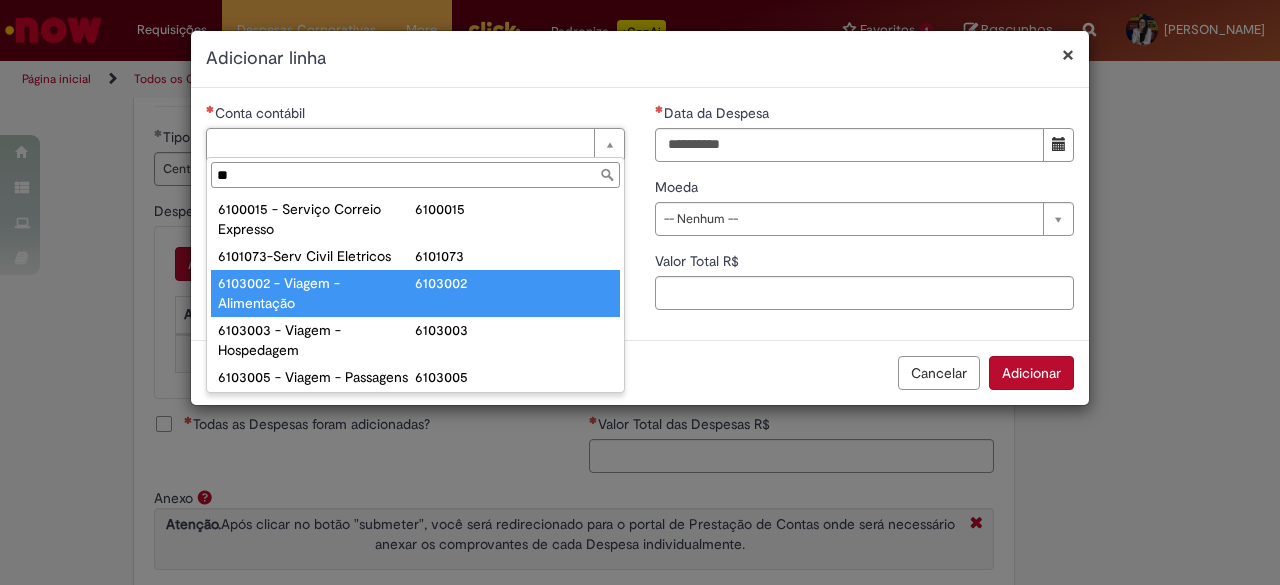 type on "**" 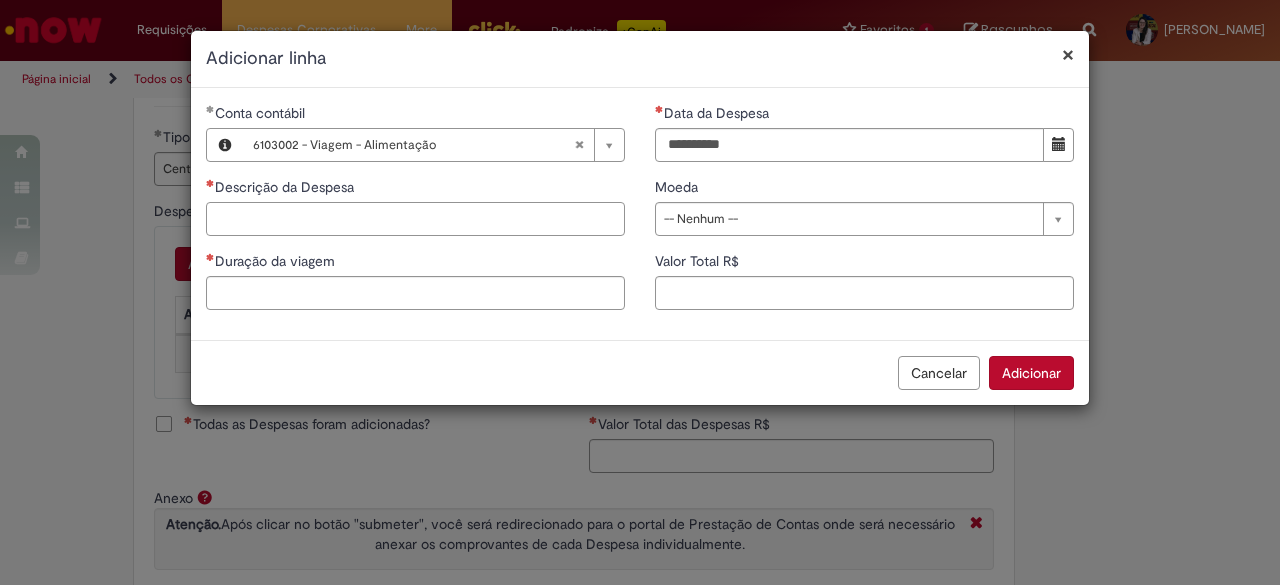 click on "Descrição da Despesa" at bounding box center [415, 219] 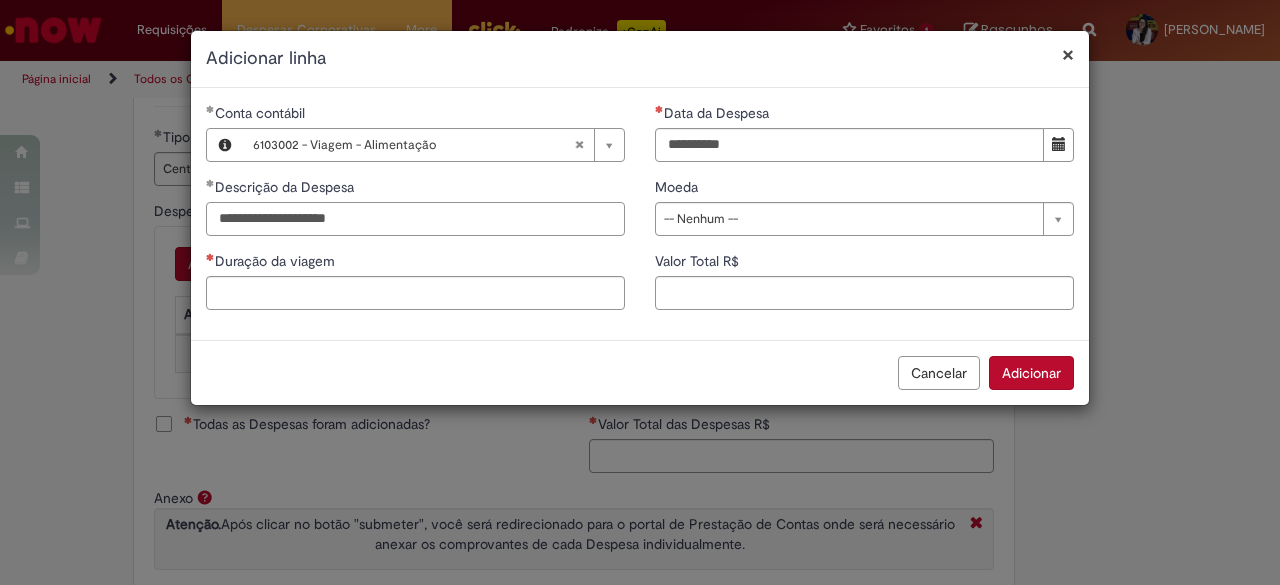 type on "**********" 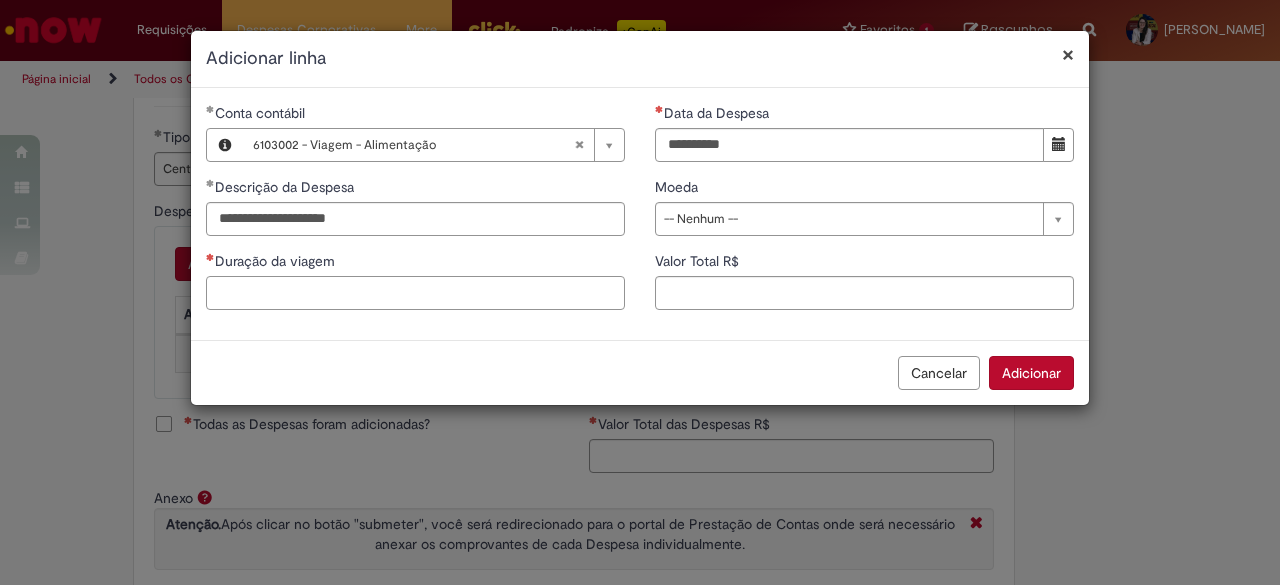 click on "Duração da viagem" at bounding box center (415, 293) 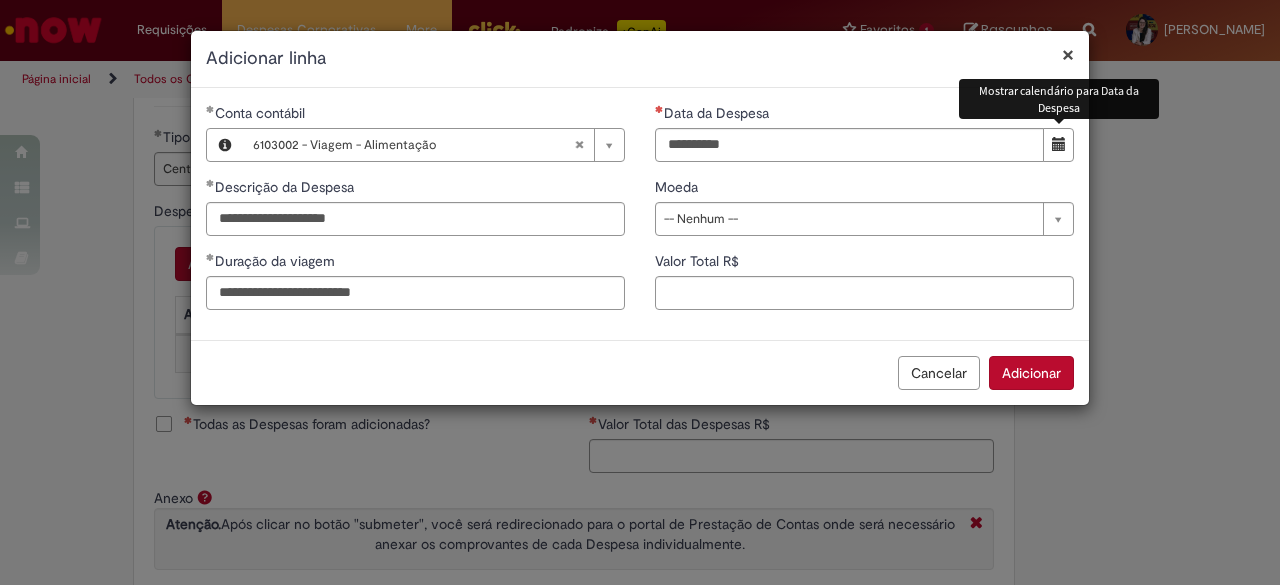 click at bounding box center [1058, 145] 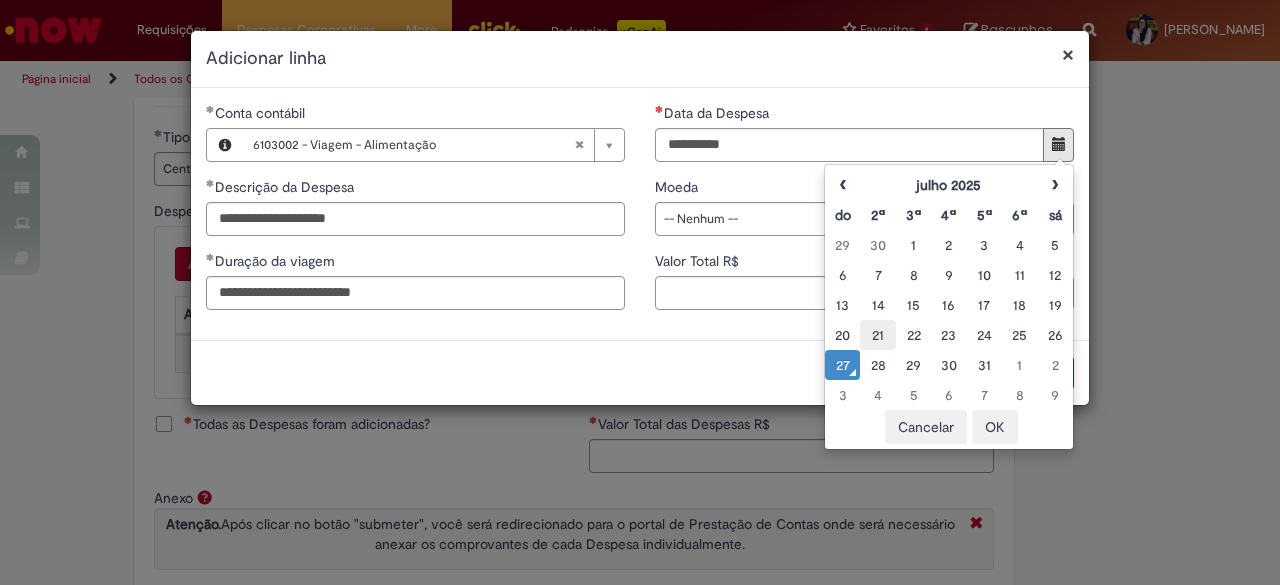 click on "21" at bounding box center [877, 335] 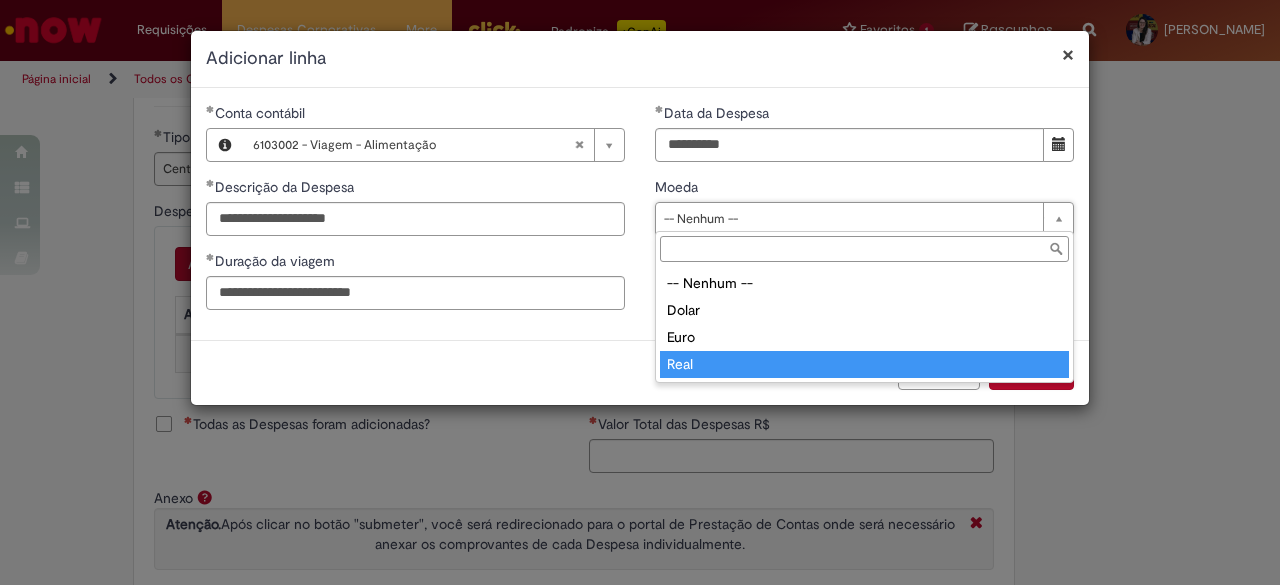 type on "****" 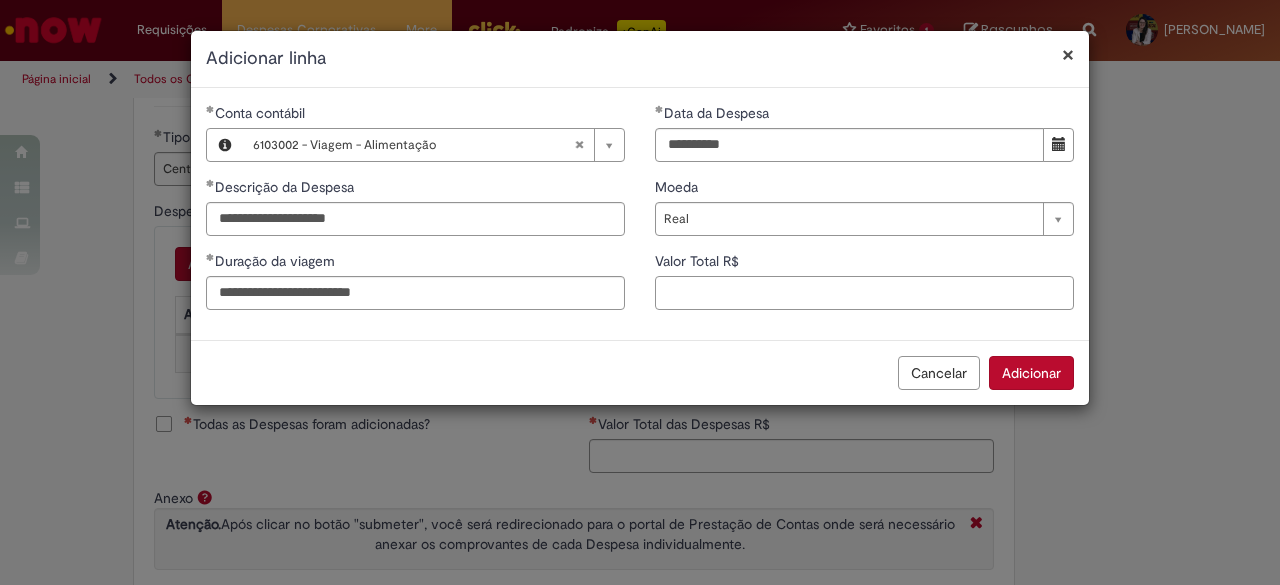 click on "Valor Total R$" at bounding box center [864, 293] 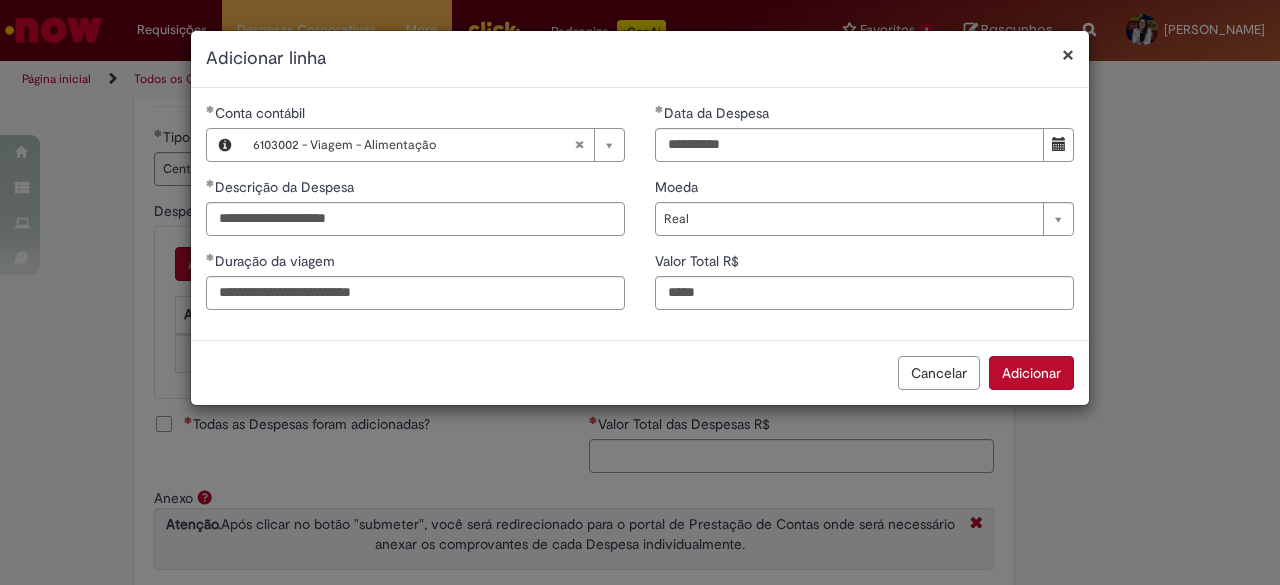type on "*****" 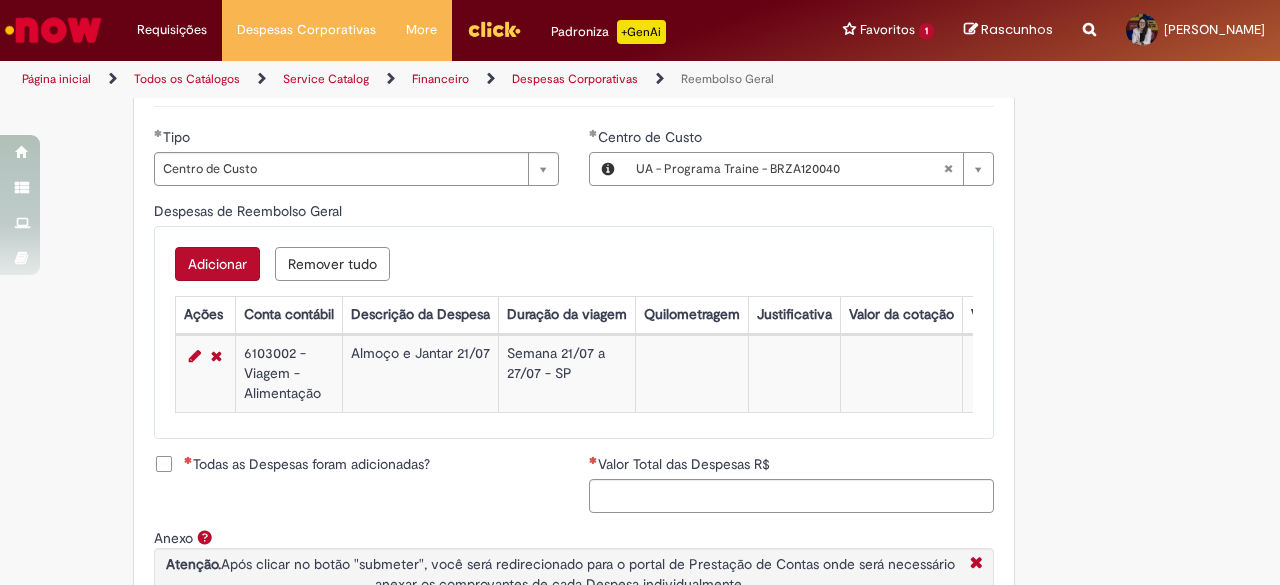 click on "Adicionar" at bounding box center (217, 264) 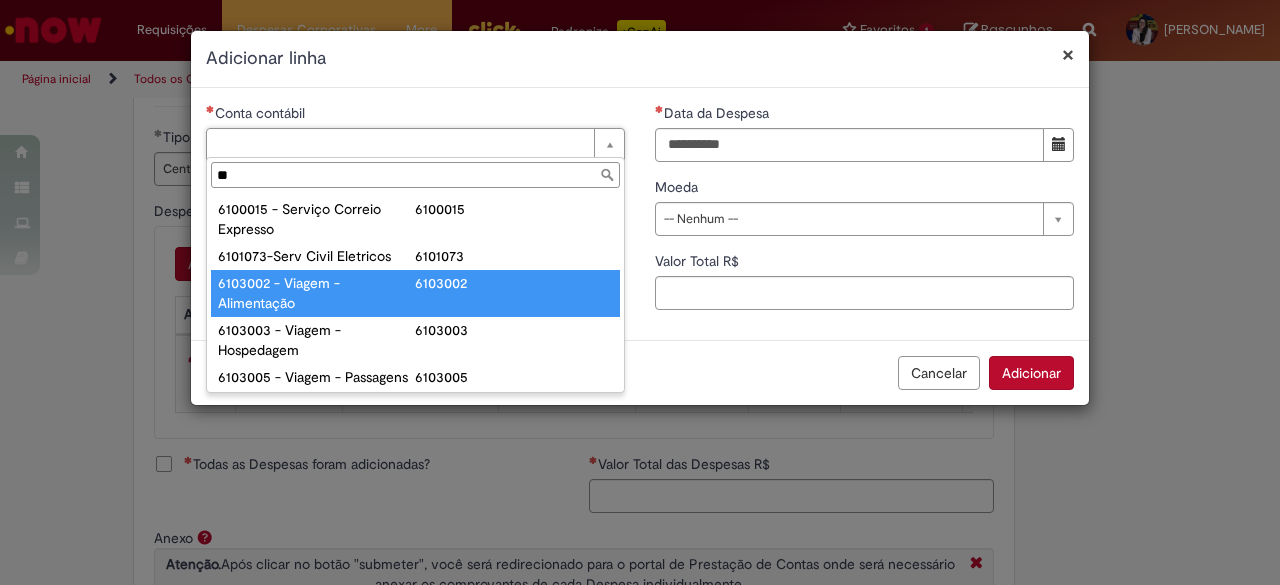 type on "**" 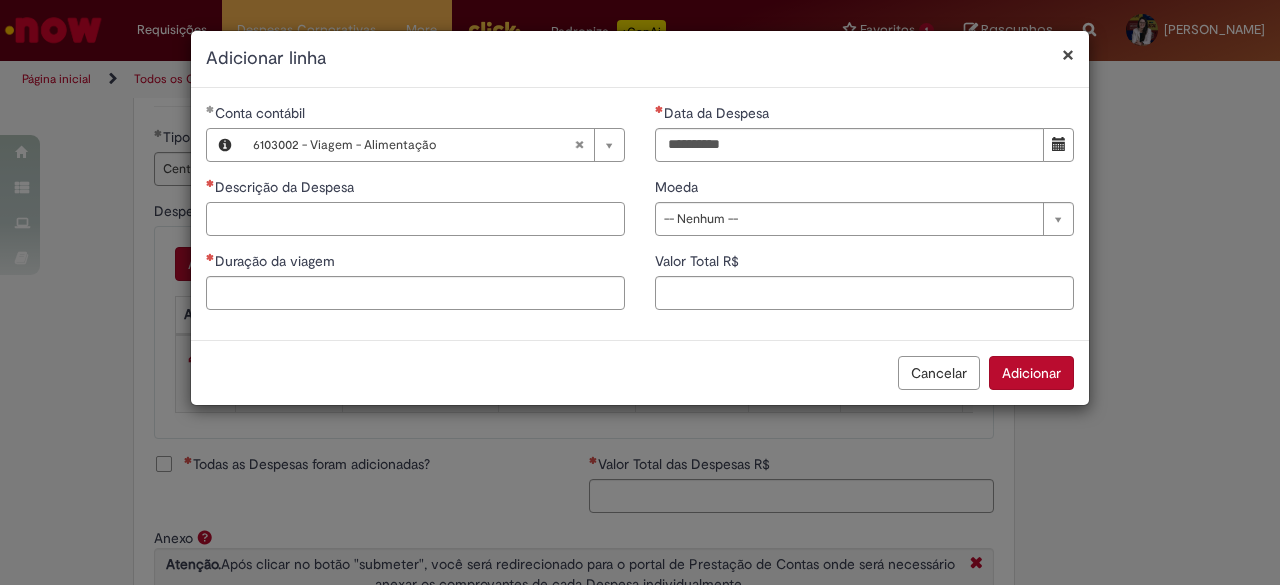 click on "Descrição da Despesa" at bounding box center (415, 219) 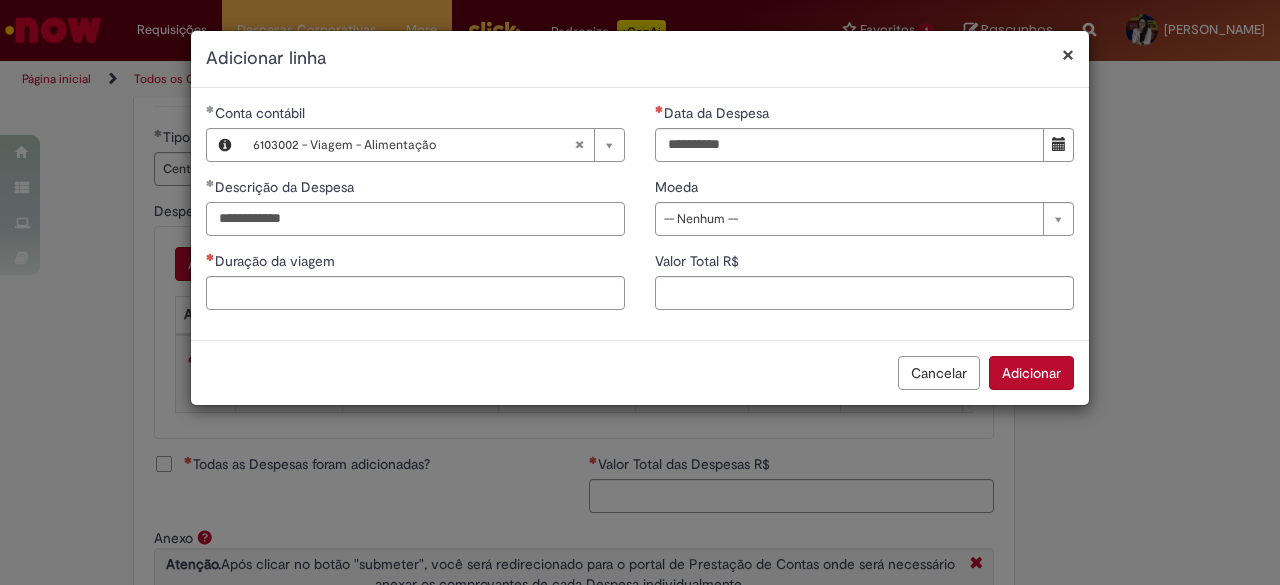 type on "**********" 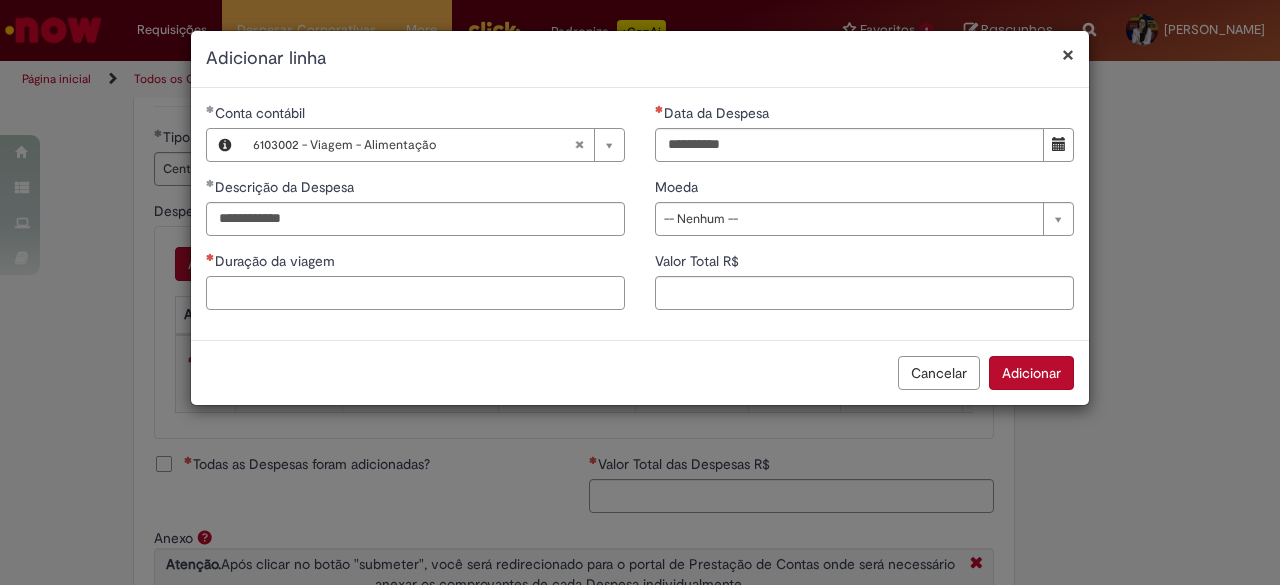 click on "Duração da viagem" at bounding box center (415, 293) 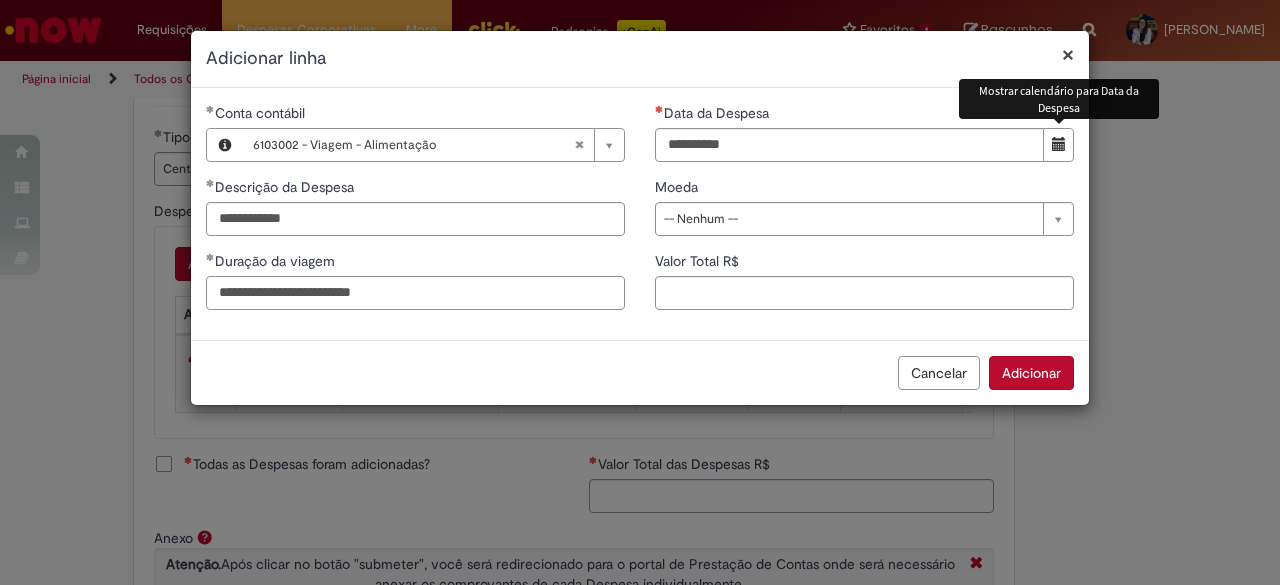 type on "**********" 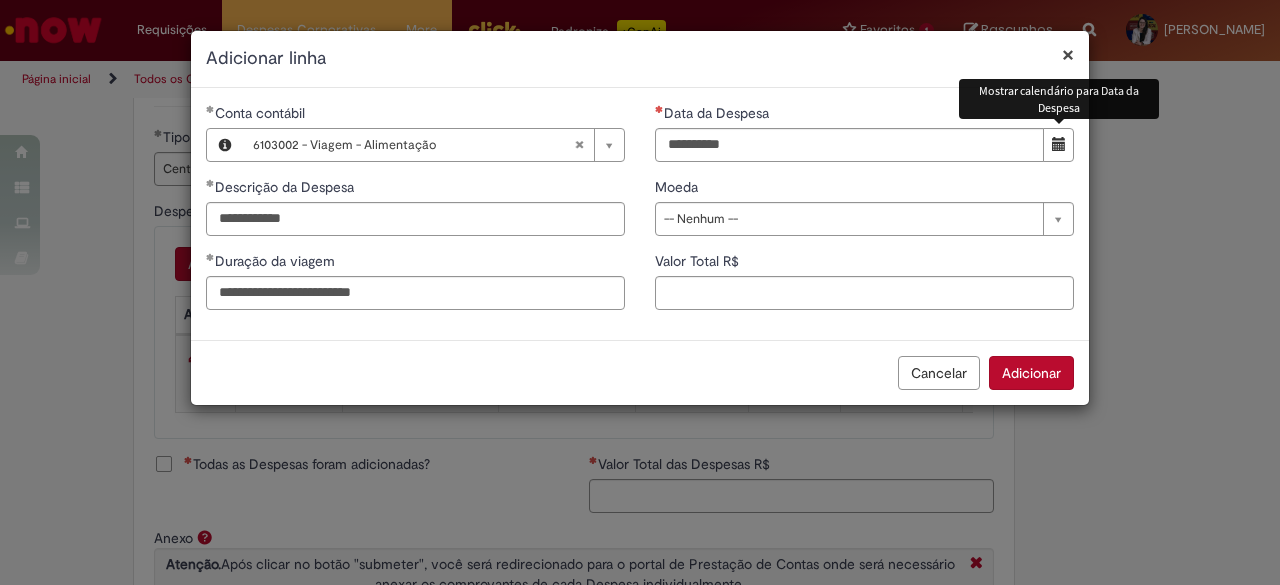 click at bounding box center (1059, 144) 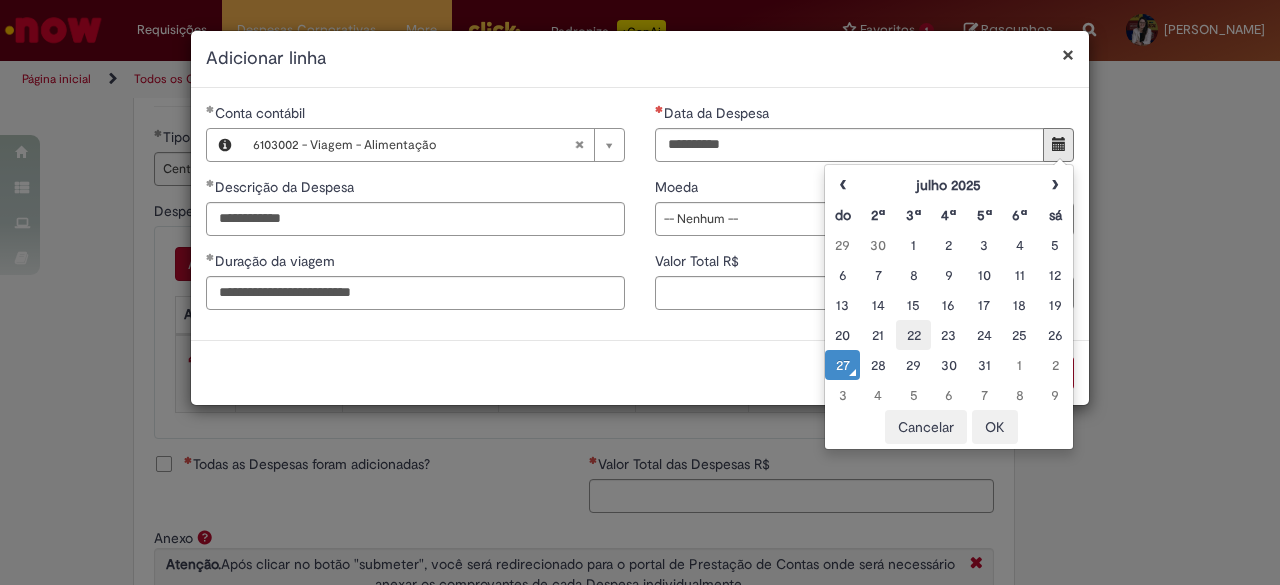 click on "22" at bounding box center [913, 335] 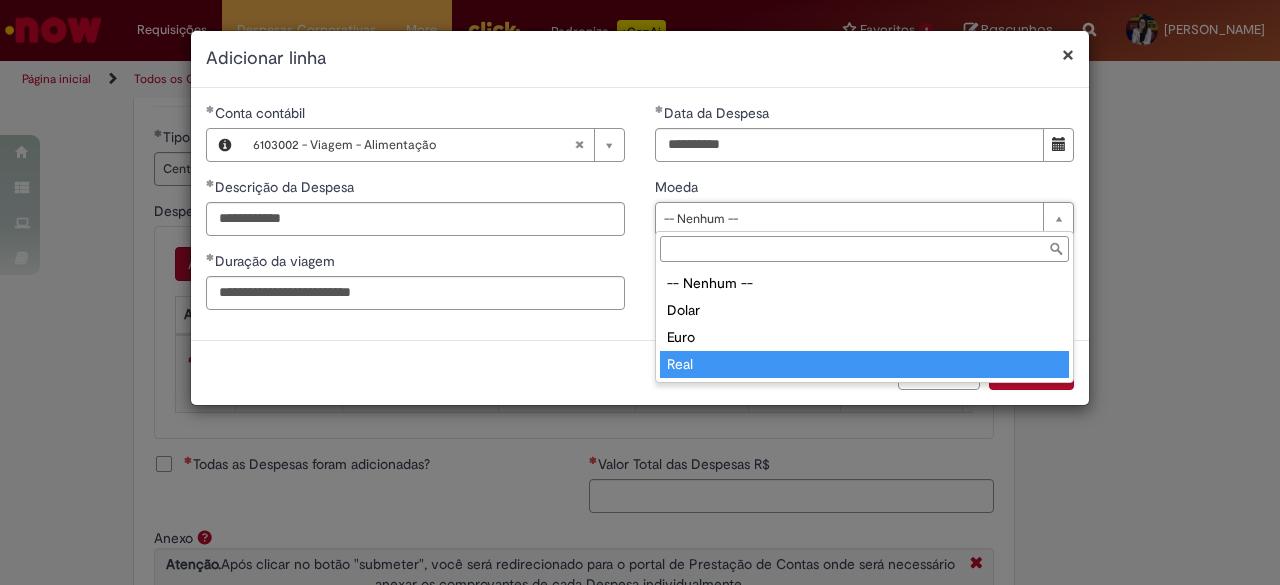 type on "****" 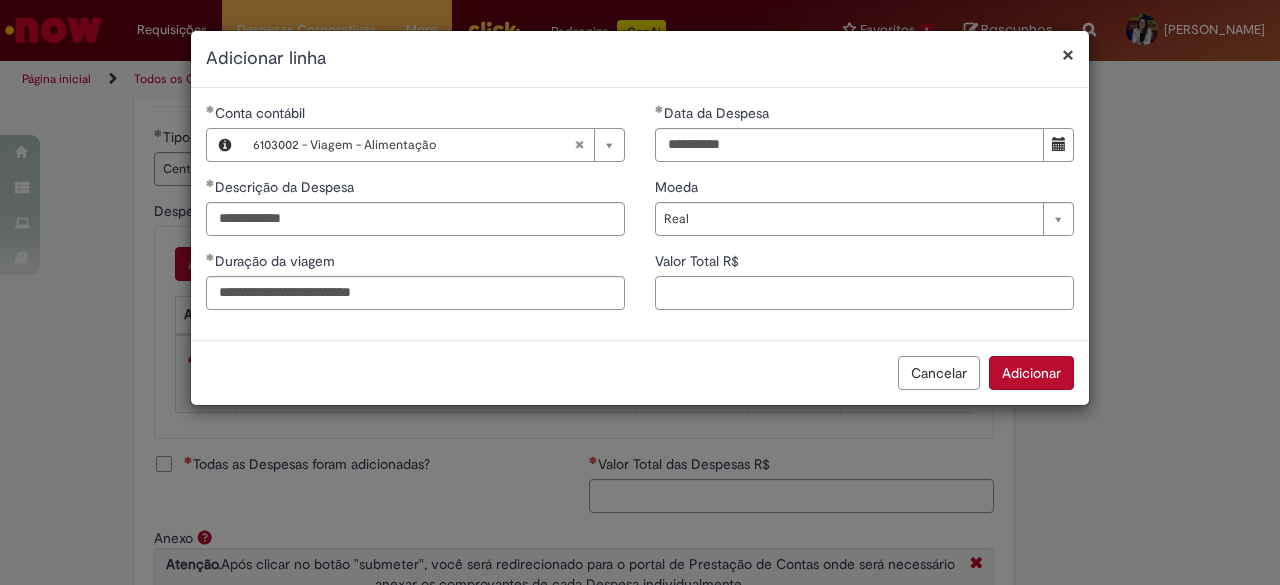 click on "Valor Total R$" at bounding box center (864, 293) 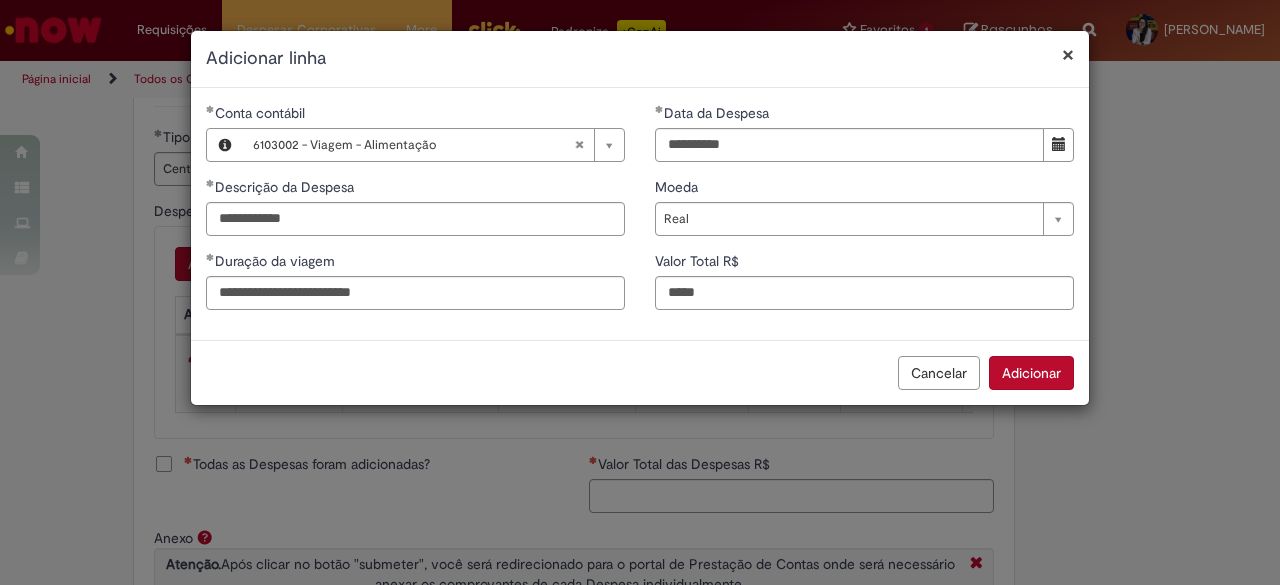 type on "*****" 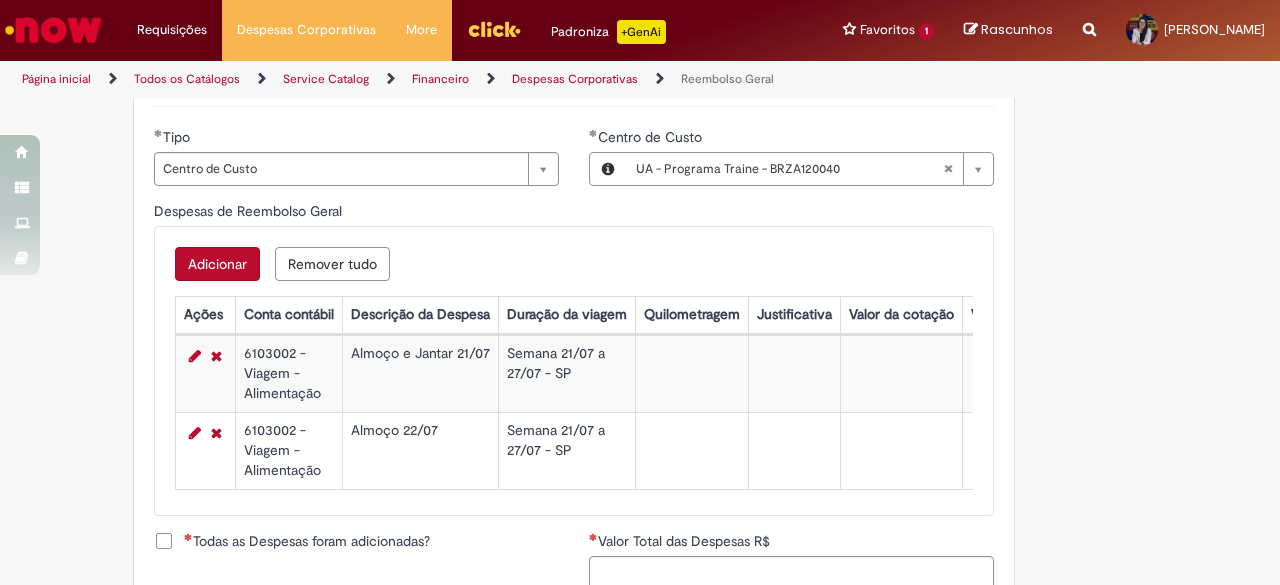 click on "Adicionar" at bounding box center [217, 264] 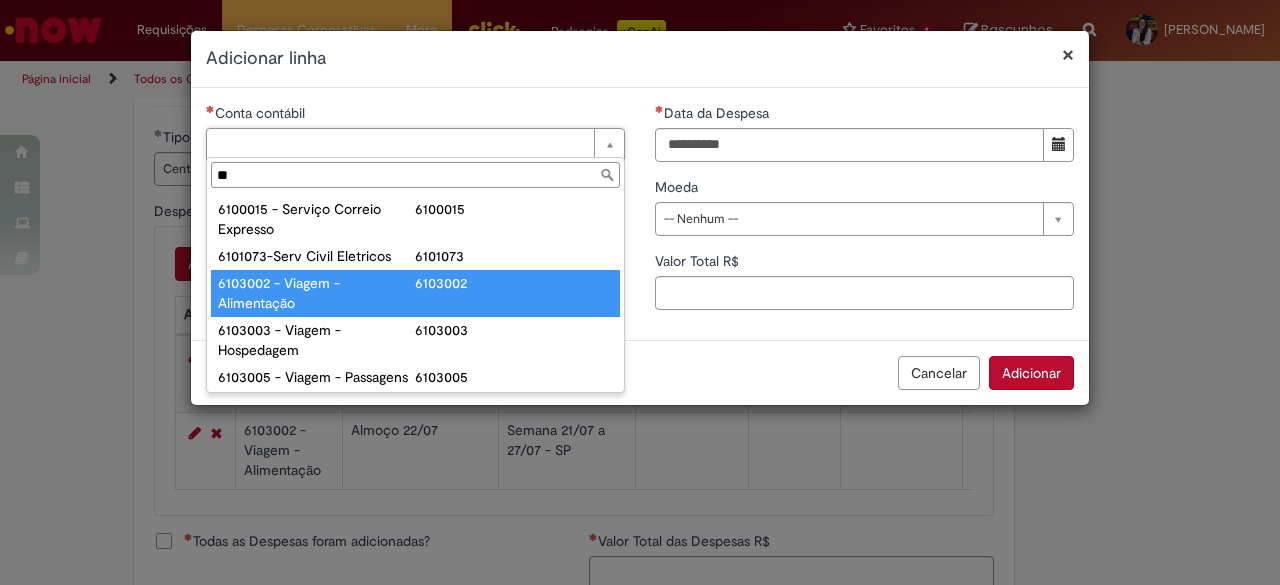type on "**" 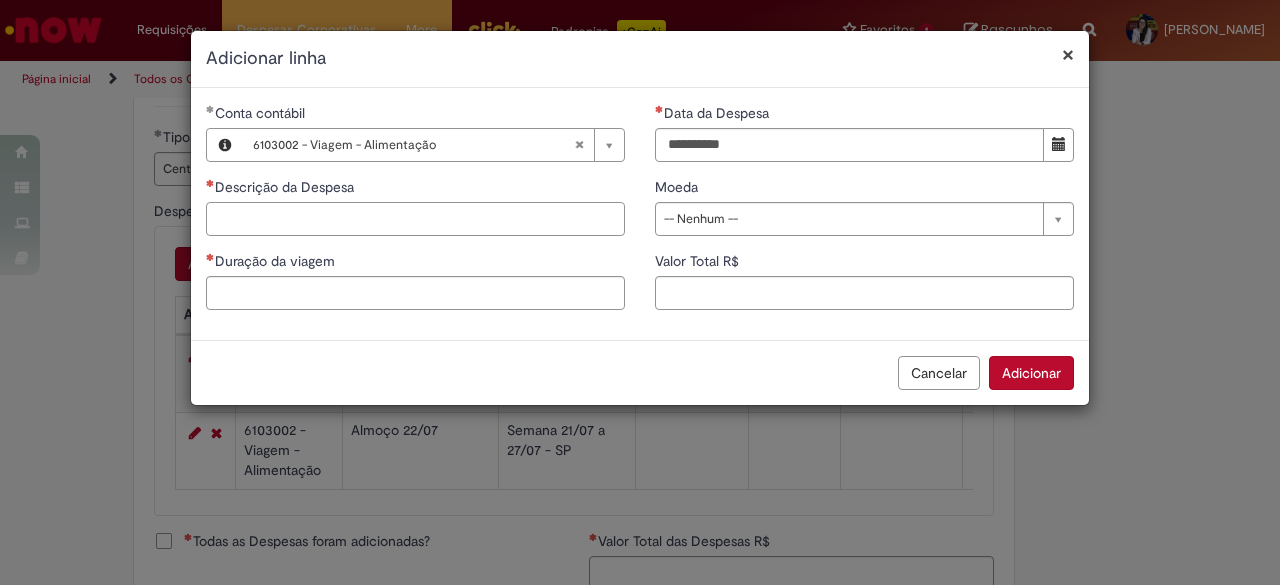 click on "Descrição da Despesa" at bounding box center (415, 219) 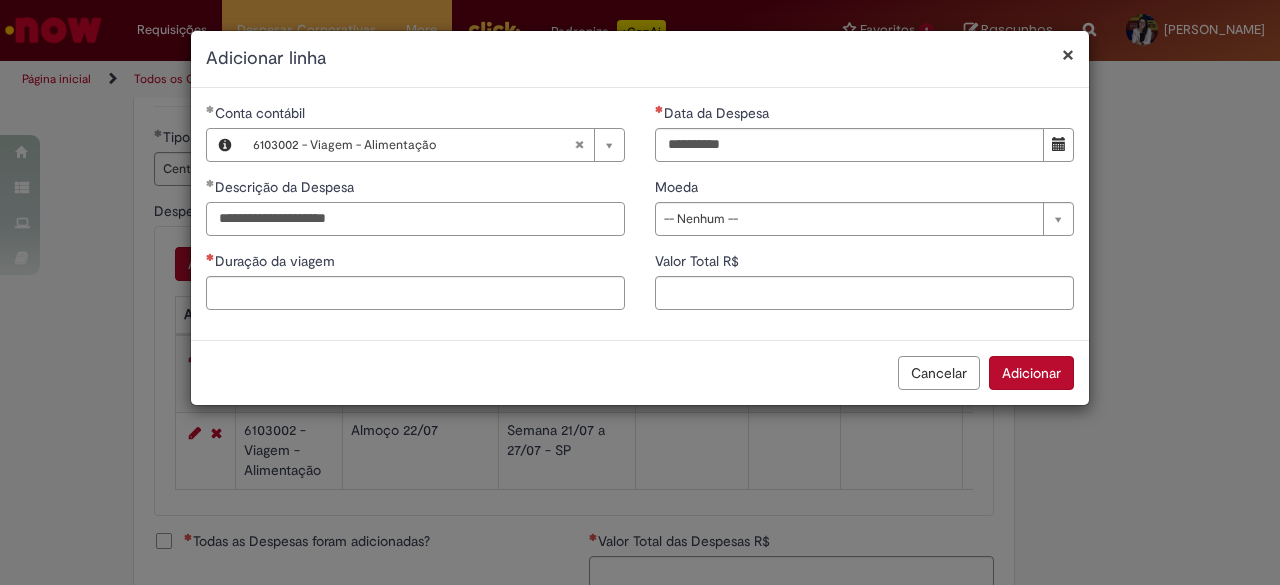 type on "**********" 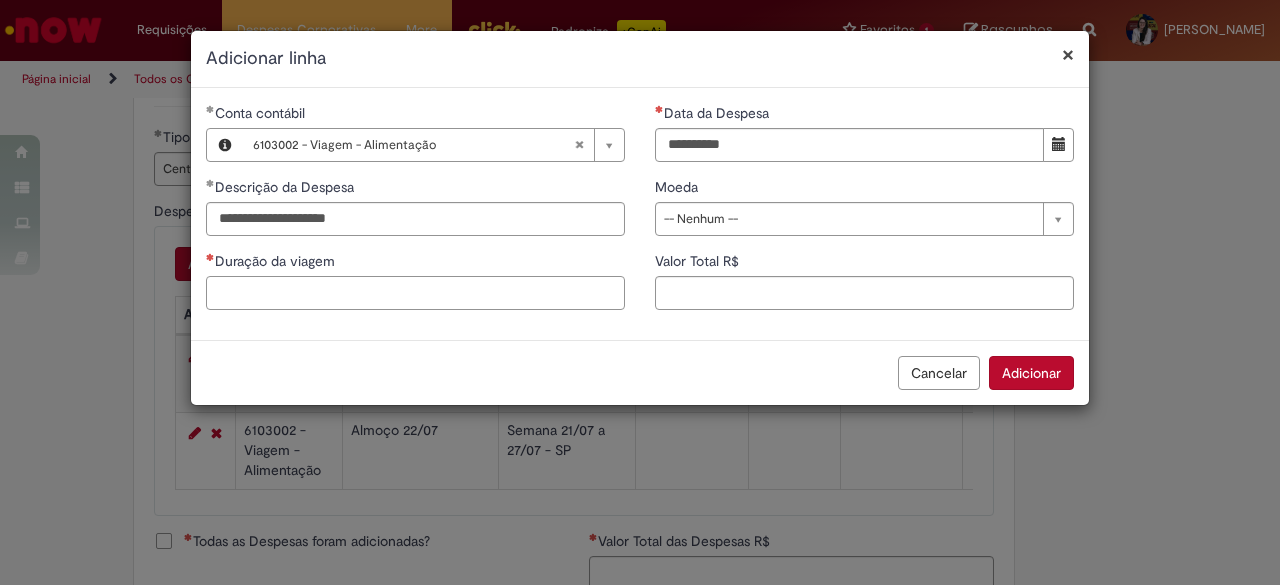 click on "Duração da viagem" at bounding box center [415, 293] 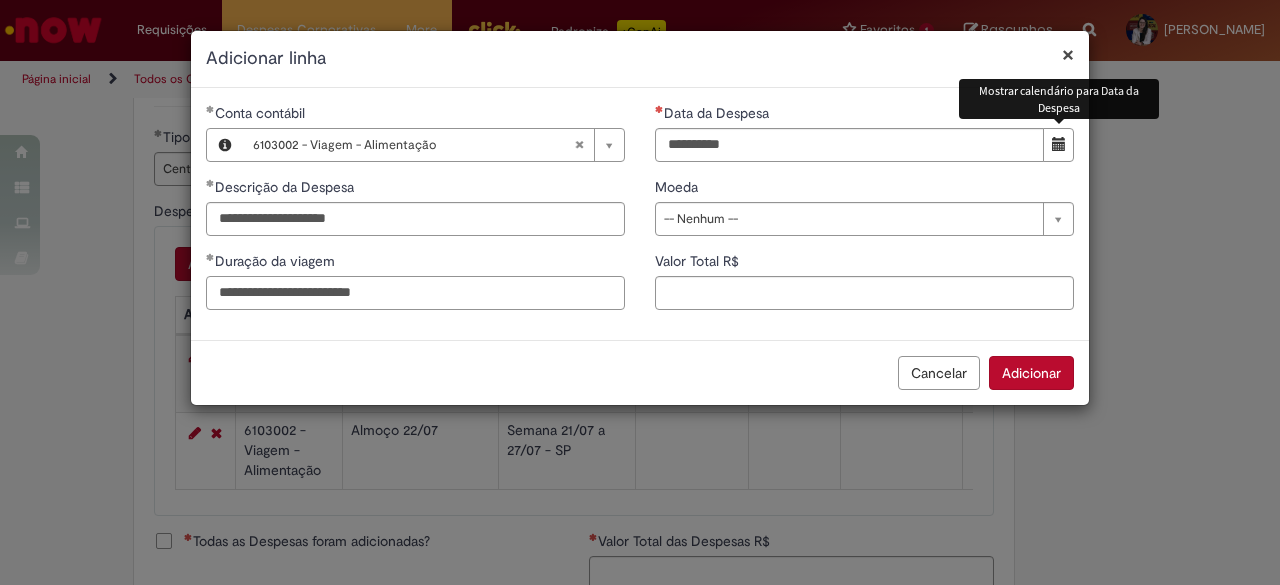 type on "**********" 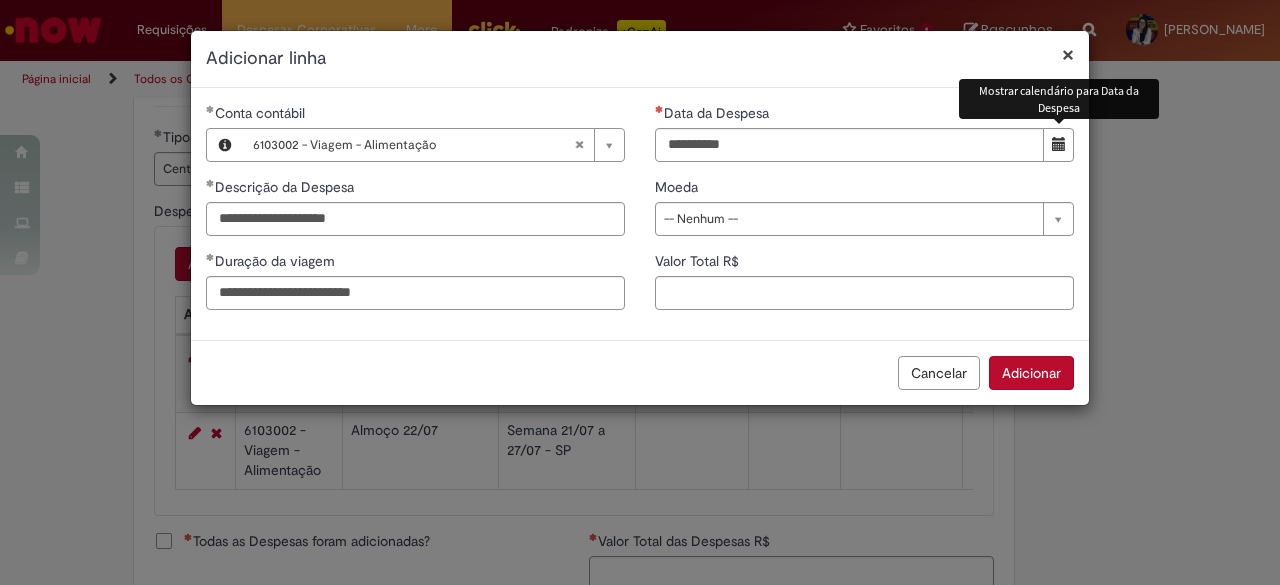 click at bounding box center [1058, 145] 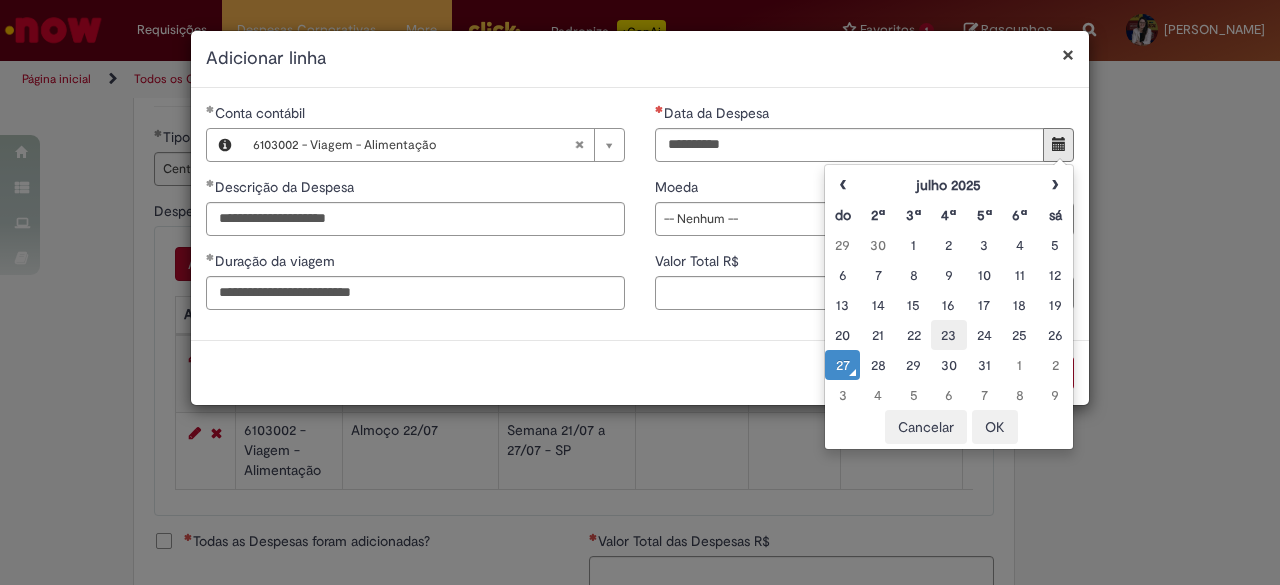click on "23" at bounding box center [948, 335] 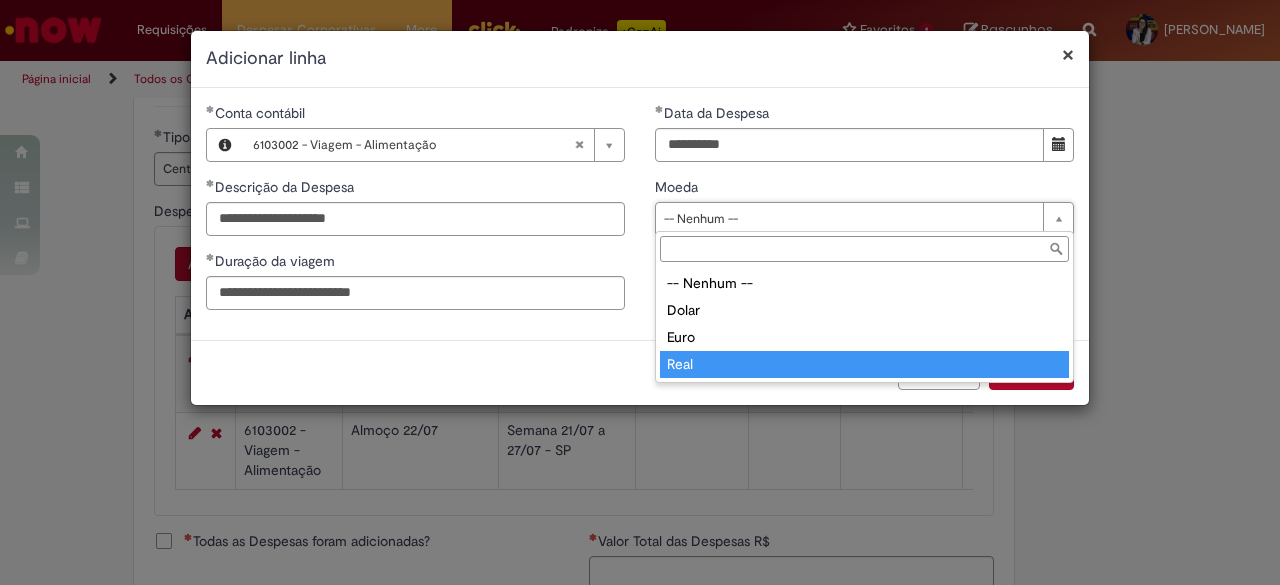 type on "****" 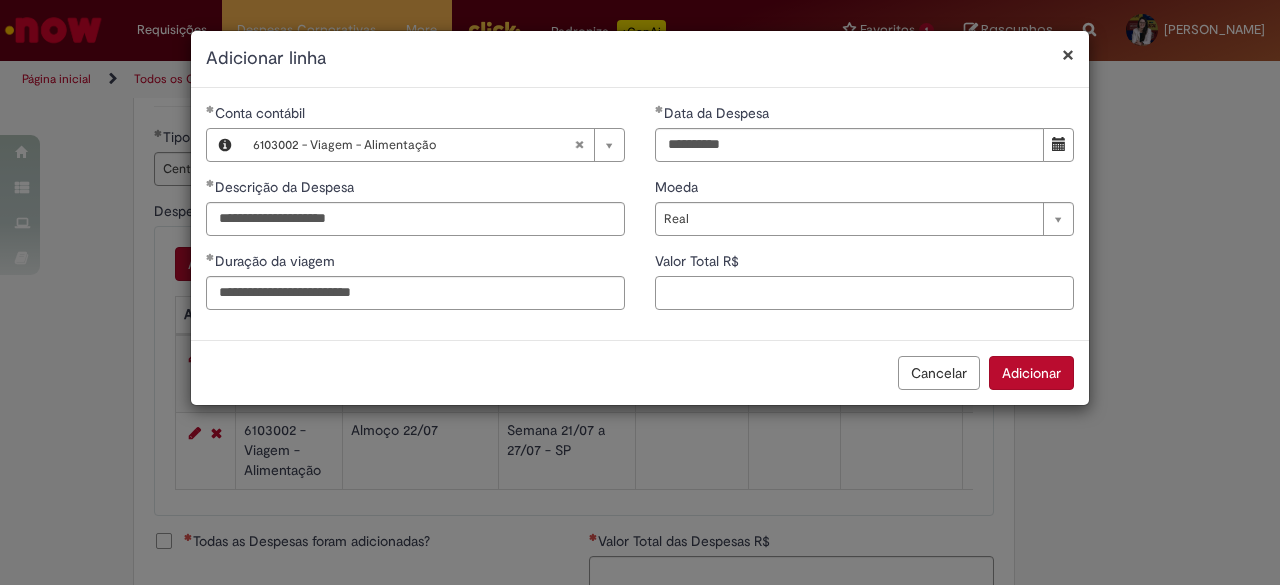 click on "Valor Total R$" at bounding box center [864, 293] 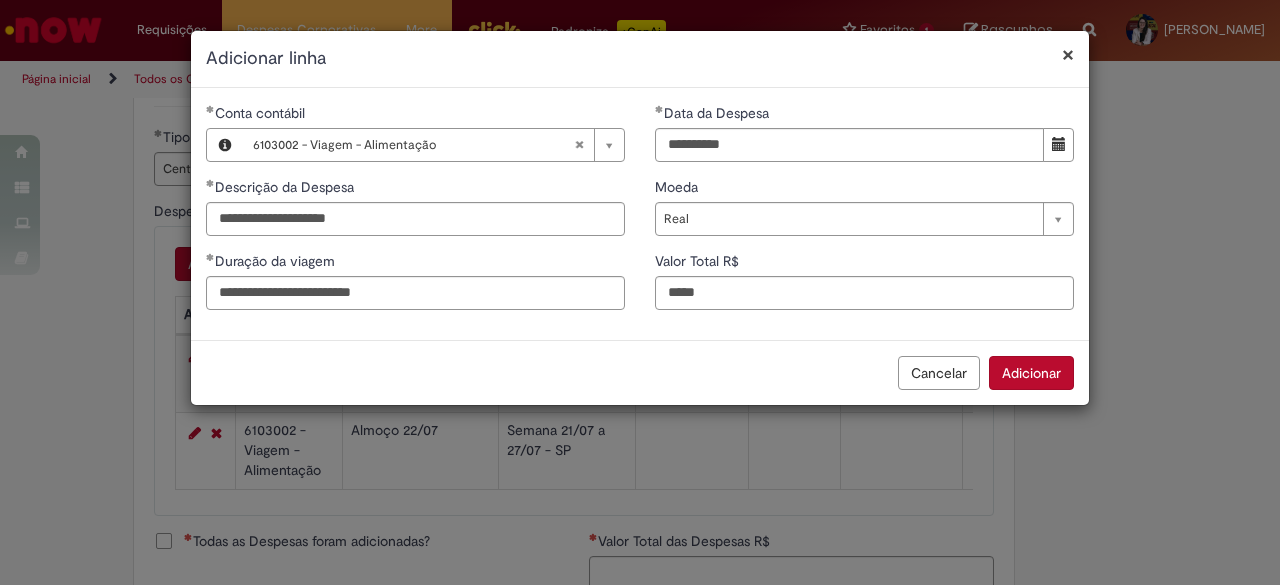 type on "*****" 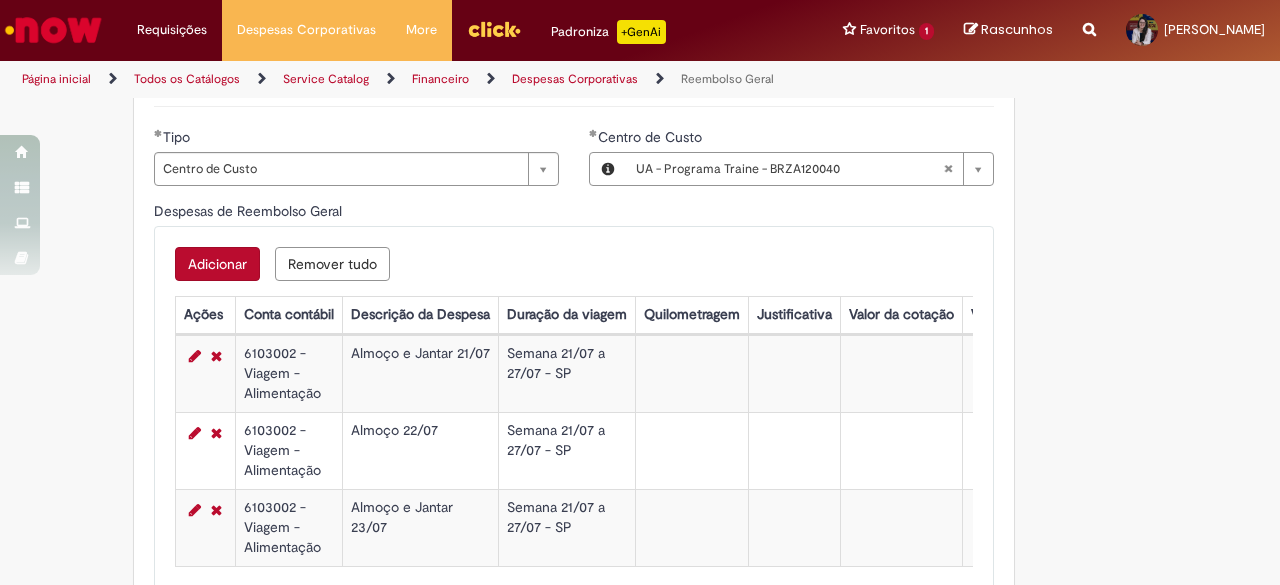 click on "Adicionar" at bounding box center (217, 264) 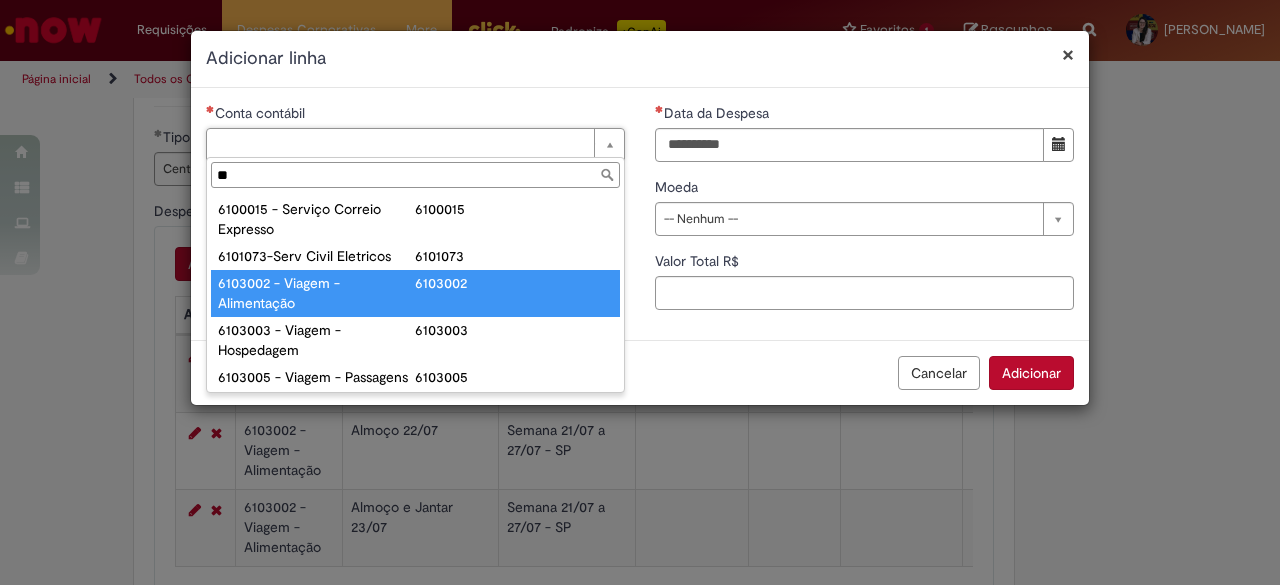type on "**" 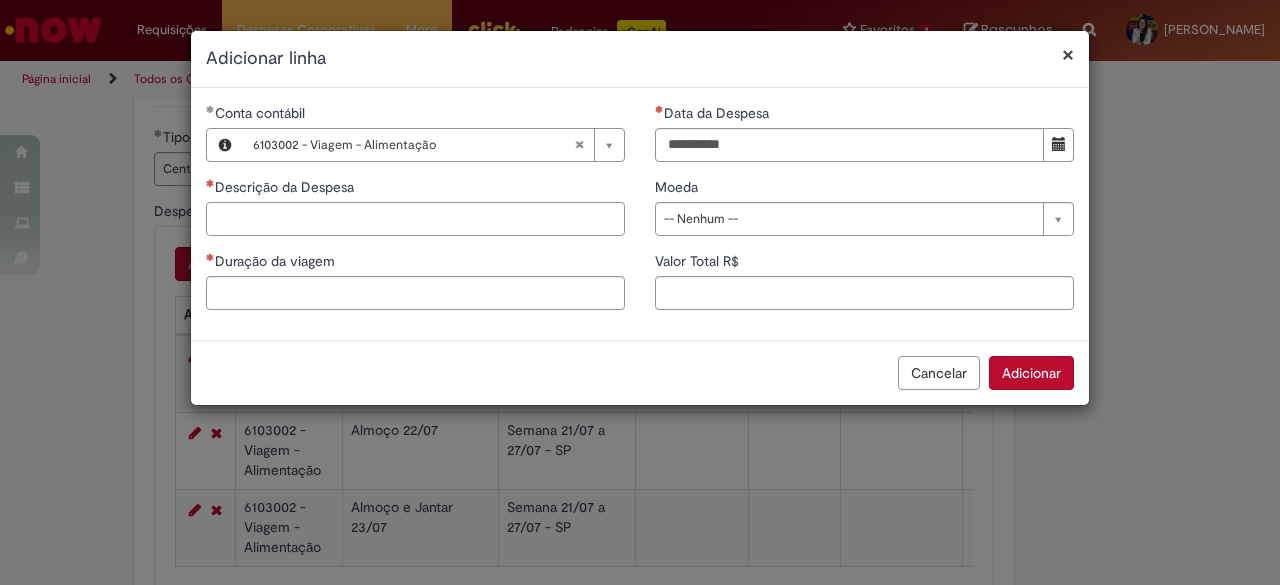 click on "Descrição da Despesa" at bounding box center [415, 219] 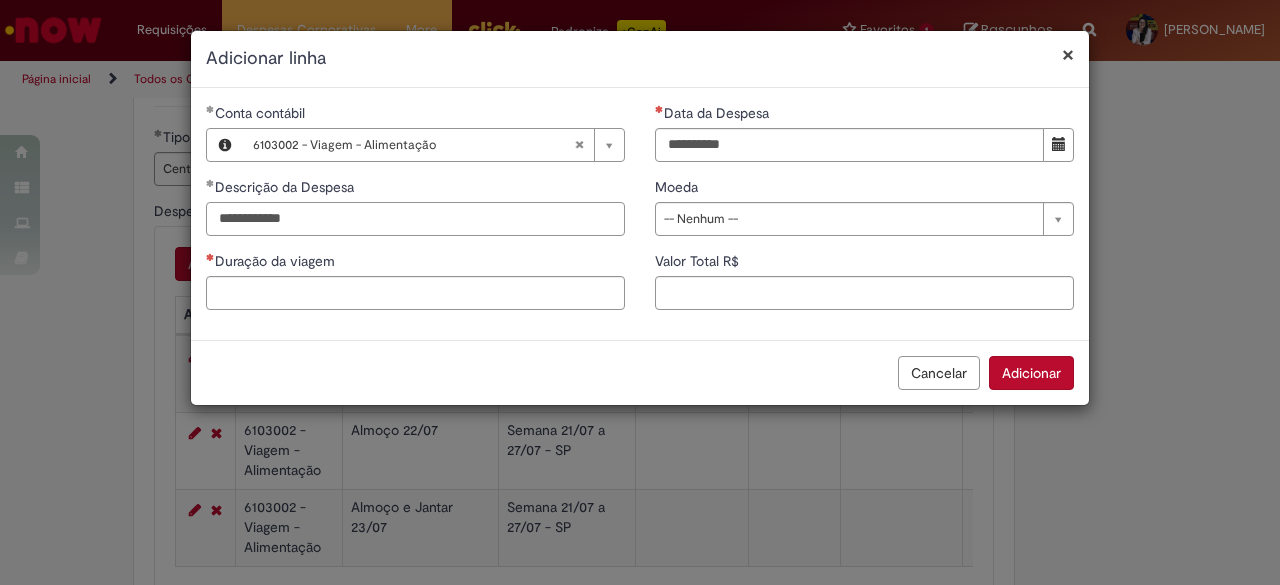 type on "**********" 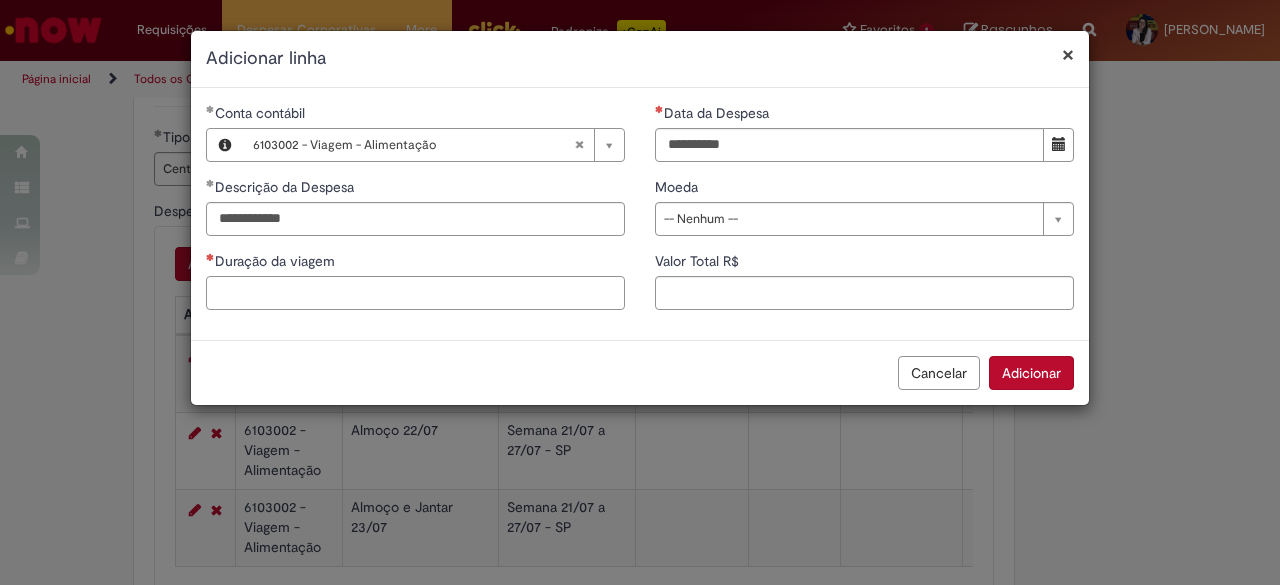click on "Duração da viagem" at bounding box center (415, 293) 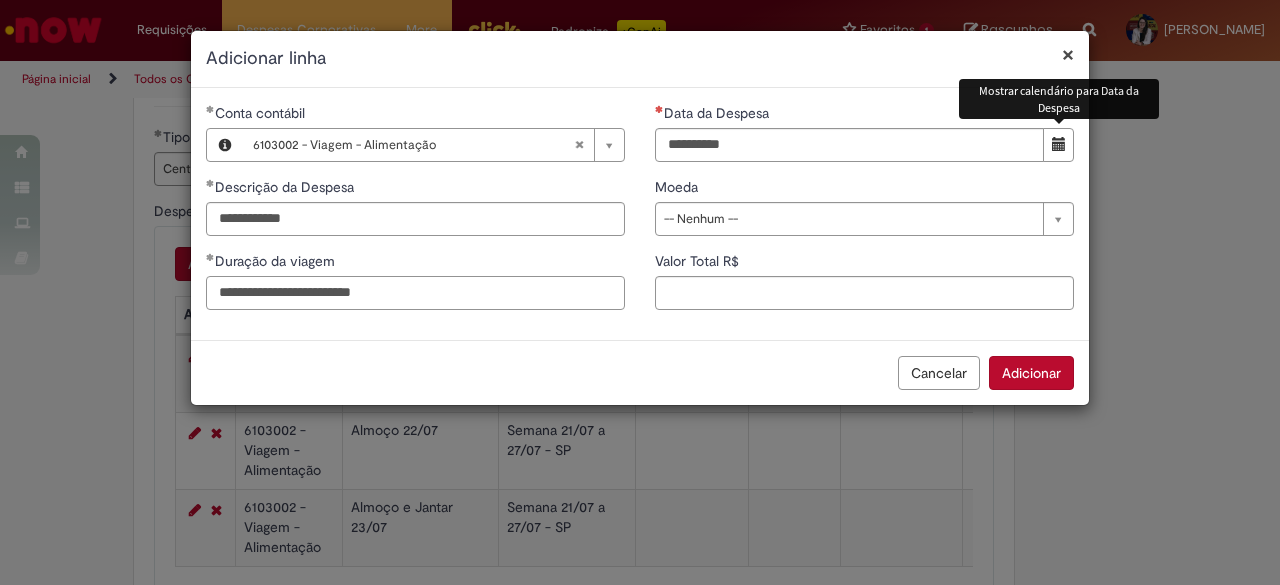 type on "**********" 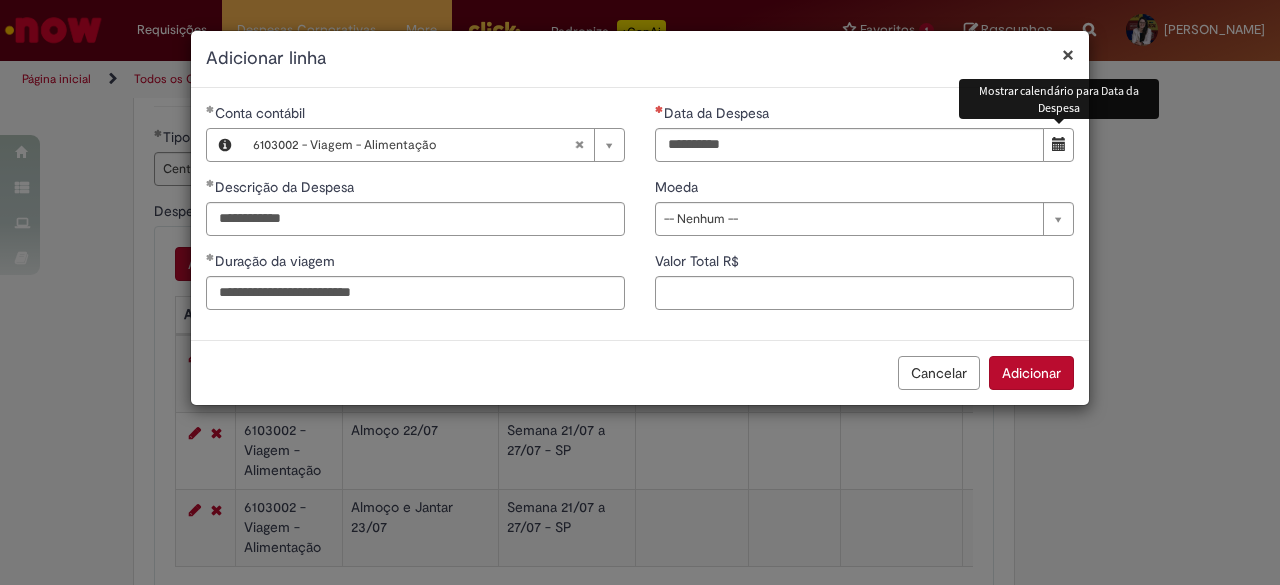 click at bounding box center (1059, 144) 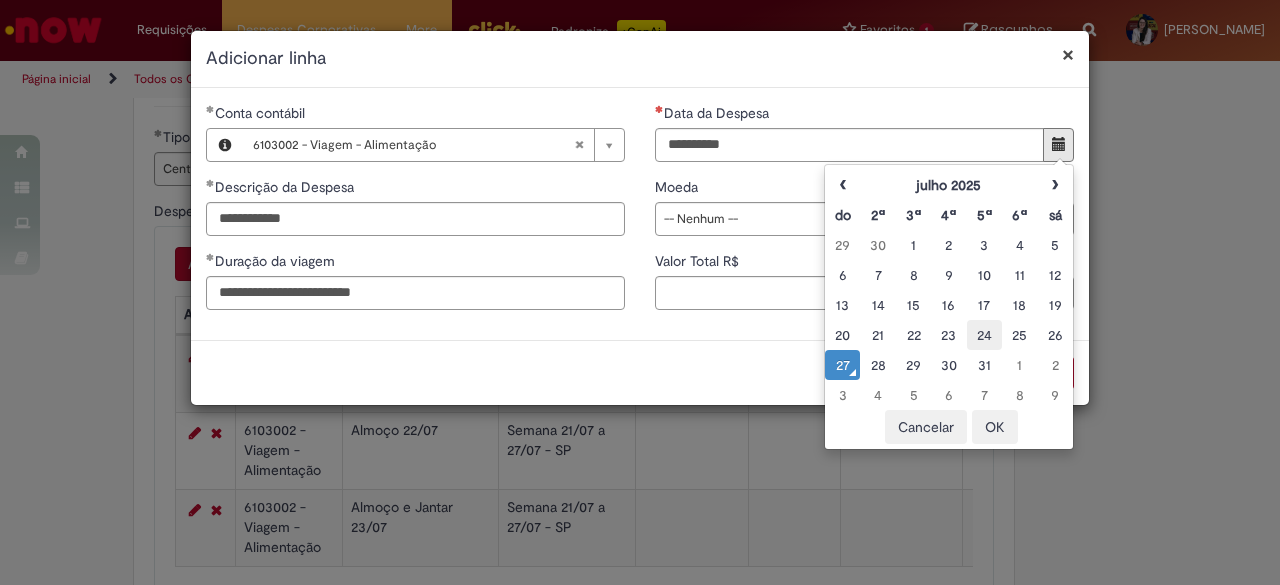 click on "24" at bounding box center [984, 335] 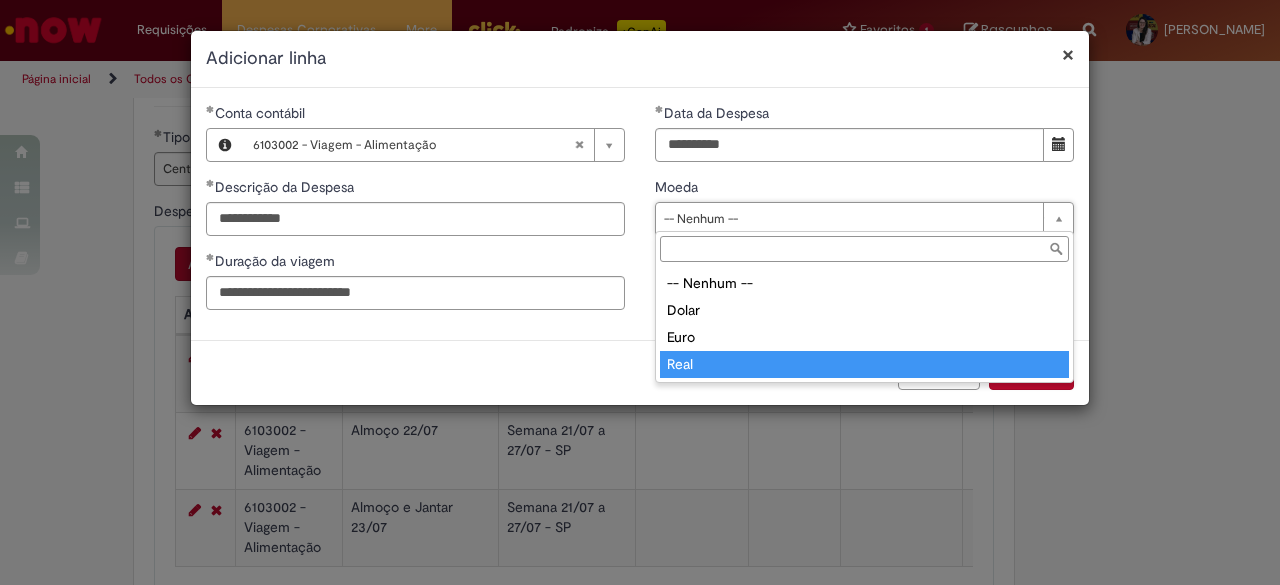 type on "****" 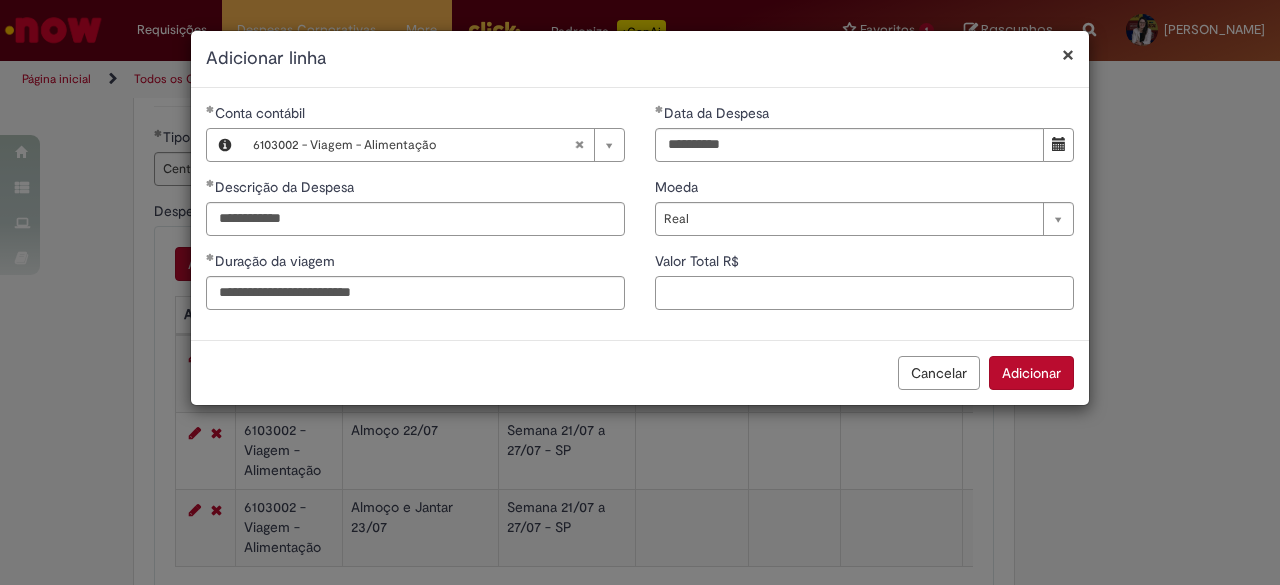 click on "Valor Total R$" at bounding box center (864, 293) 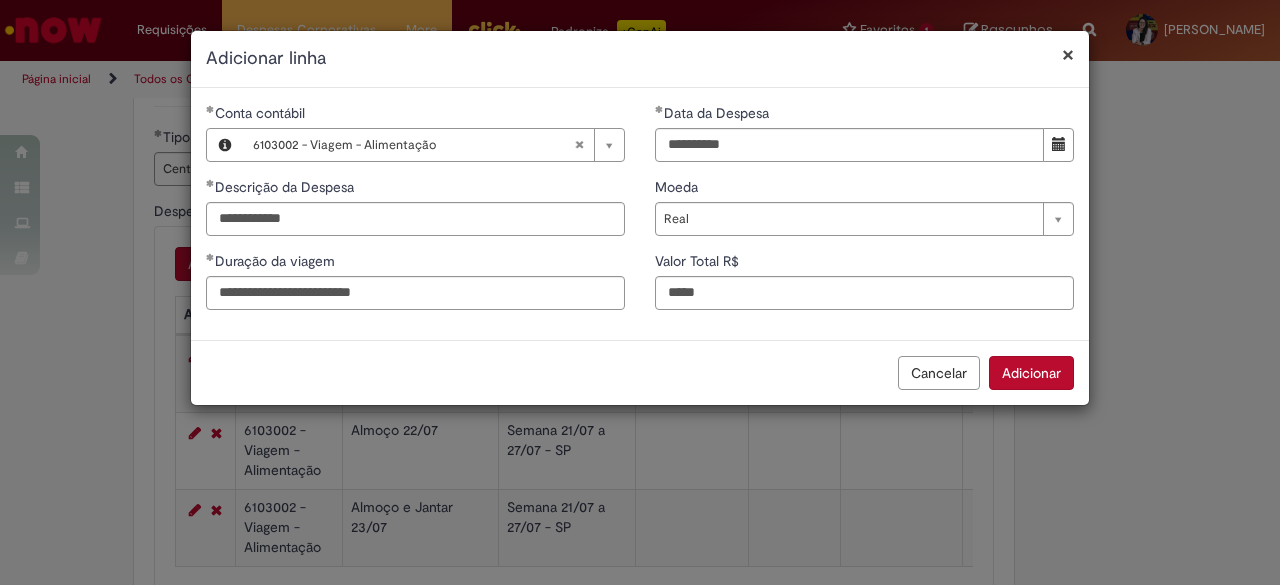 type on "*****" 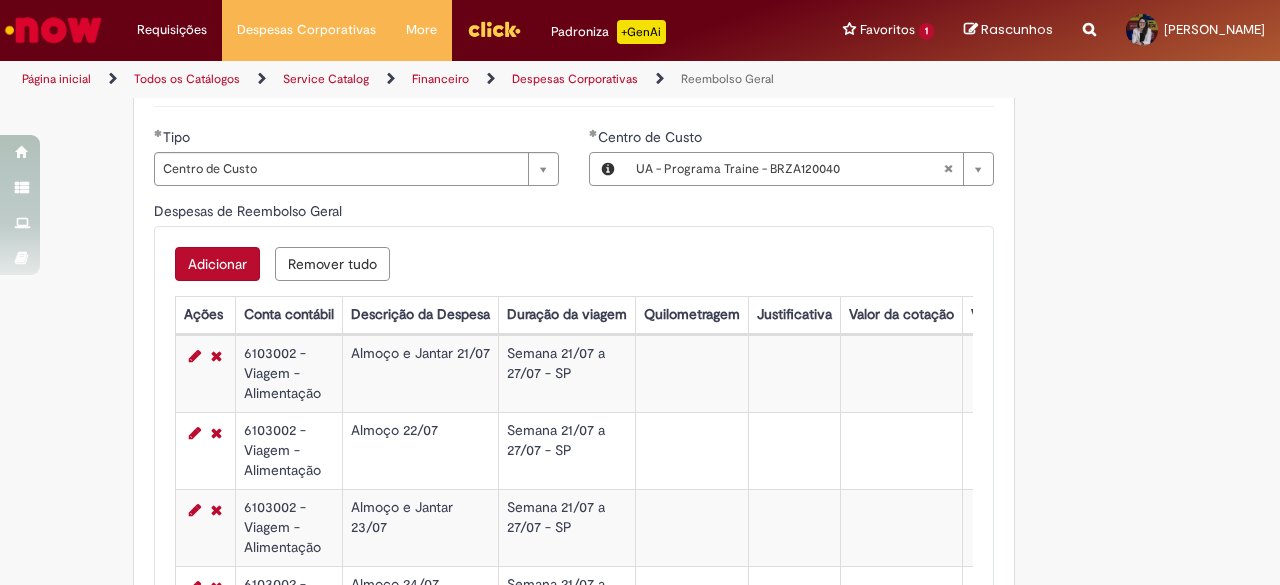 click on "Adicionar" at bounding box center [217, 264] 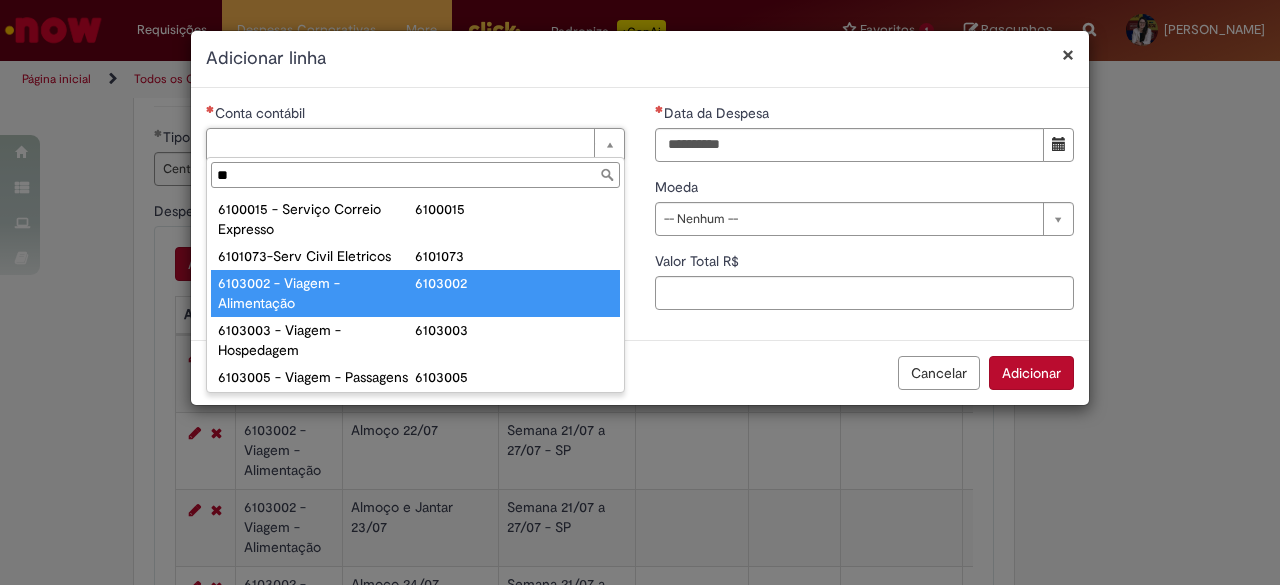 type on "**" 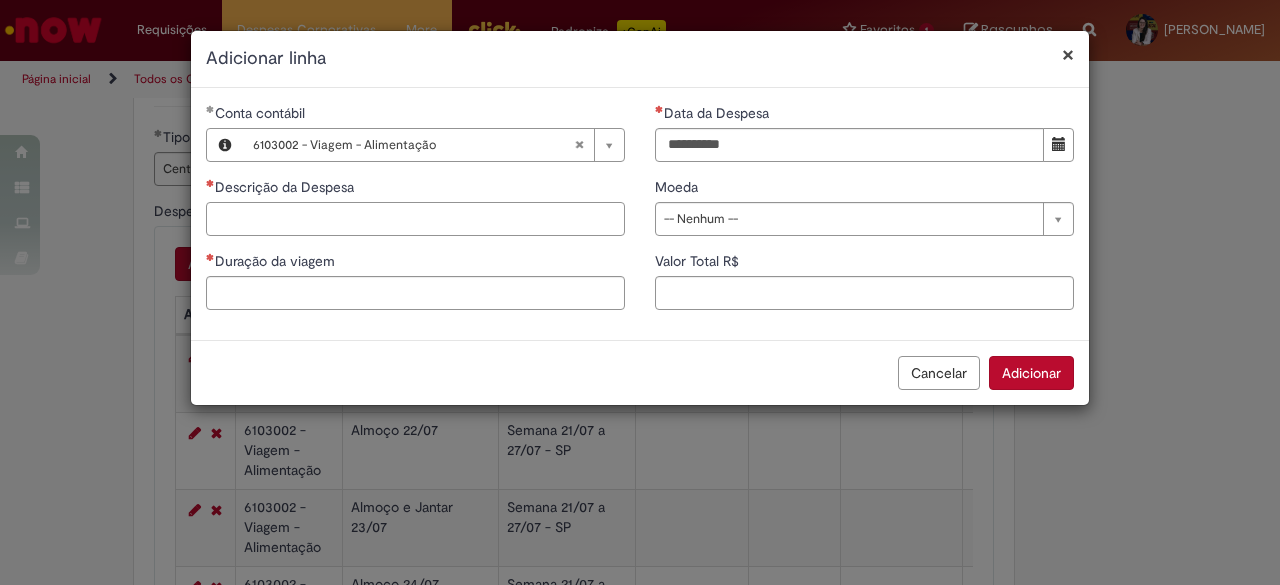 click on "Descrição da Despesa" at bounding box center [415, 219] 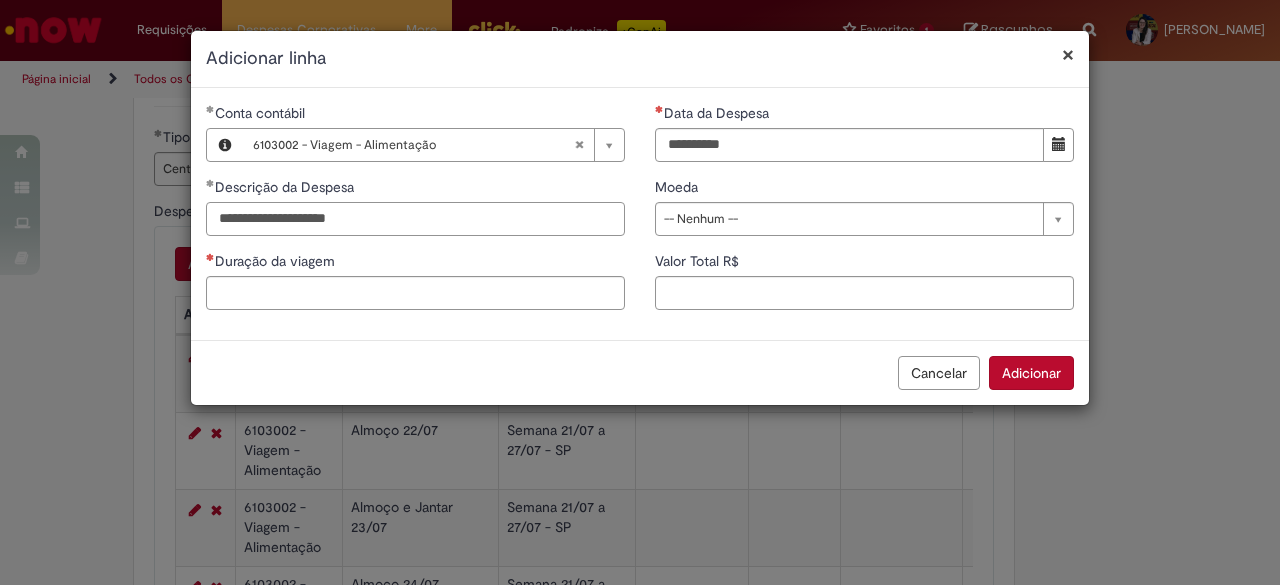 type on "**********" 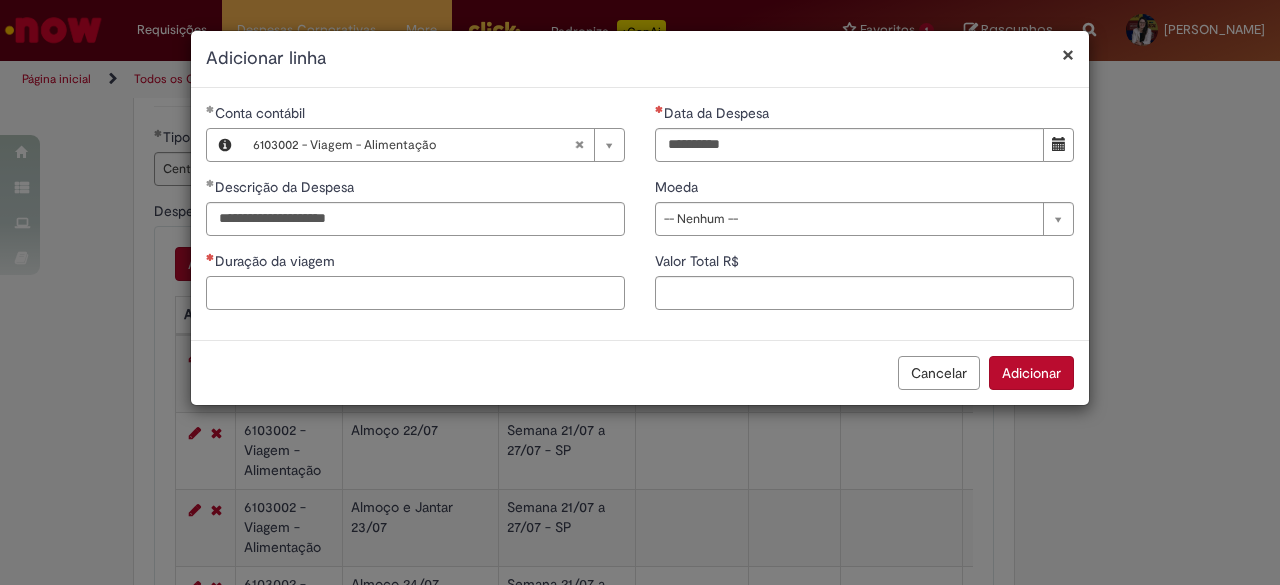 click on "Duração da viagem" at bounding box center [415, 293] 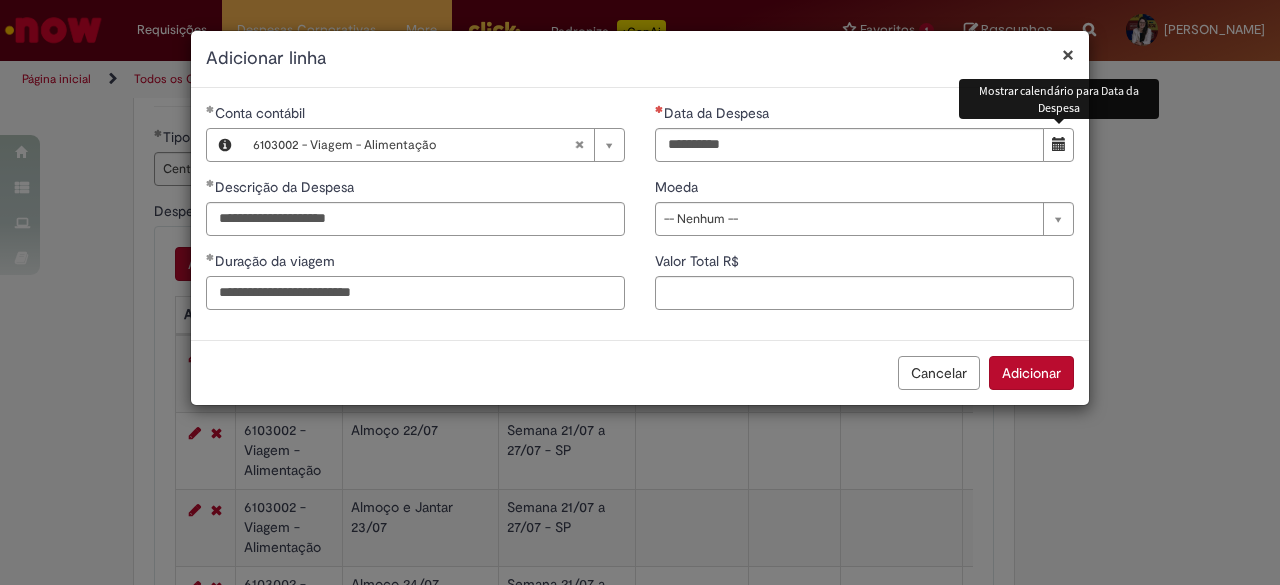 type on "**********" 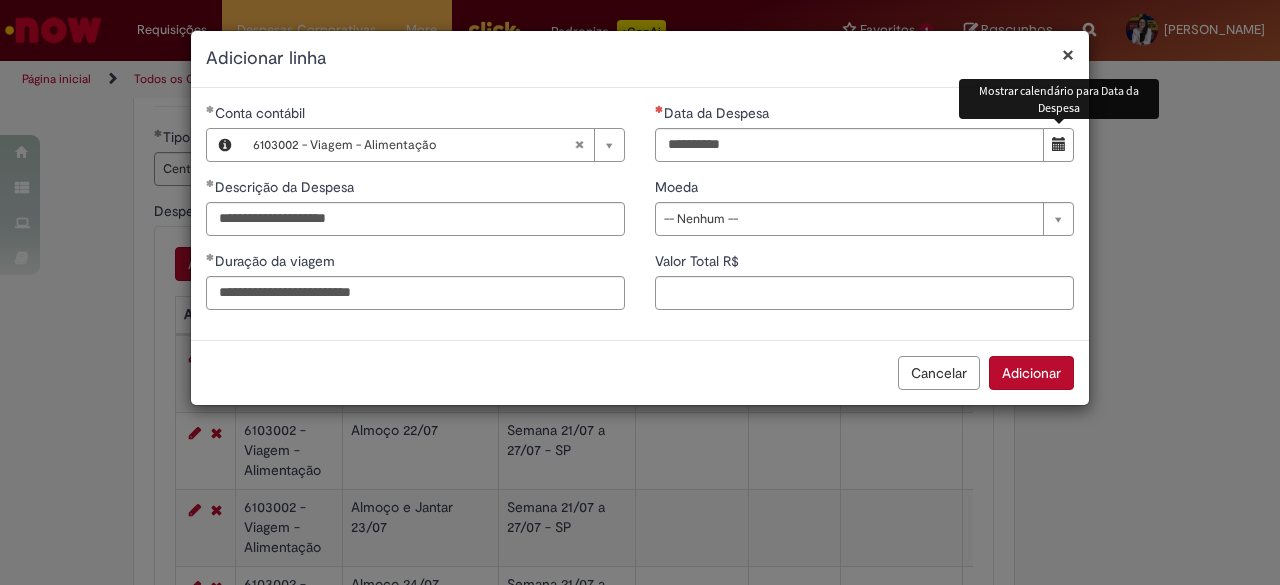 click at bounding box center (1059, 144) 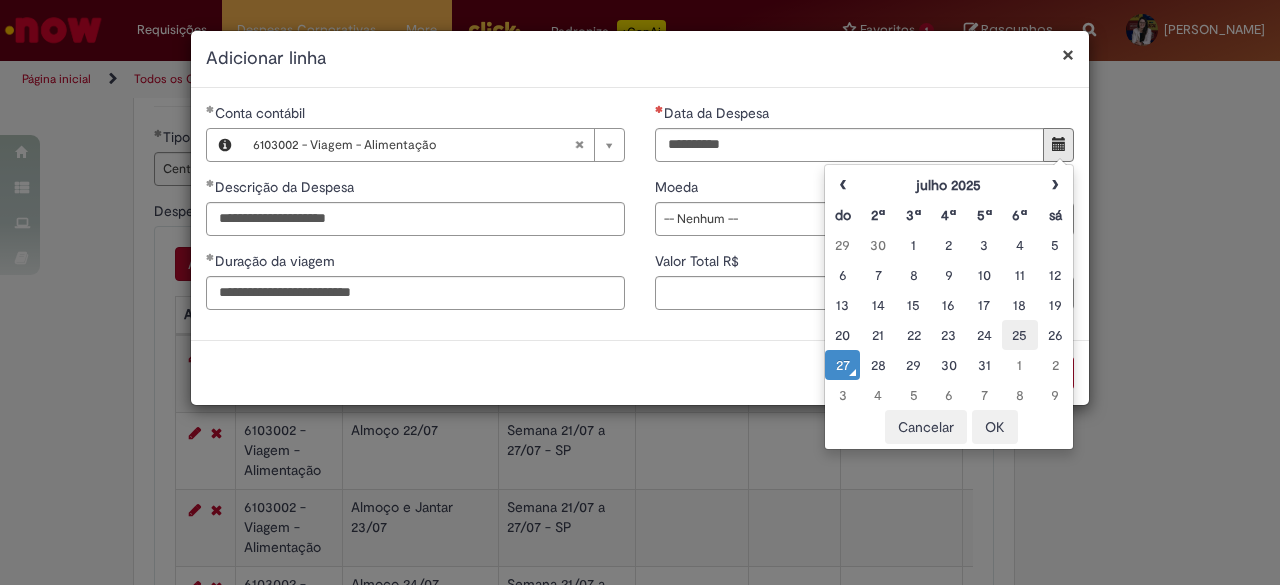 click on "25" at bounding box center (1019, 335) 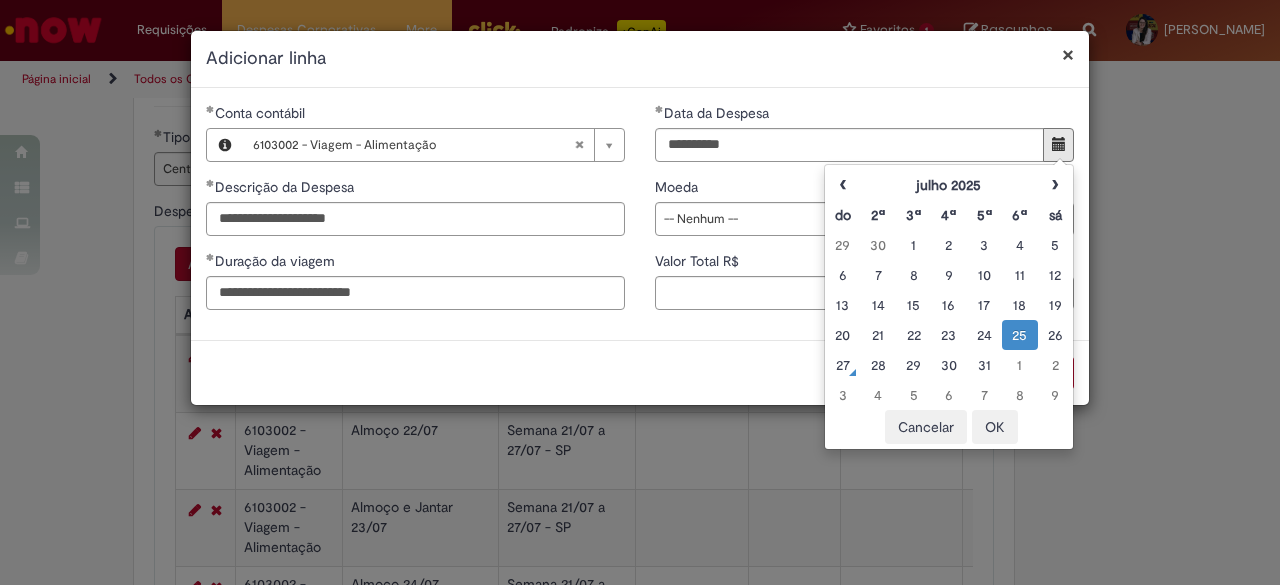 click on "OK" at bounding box center [995, 427] 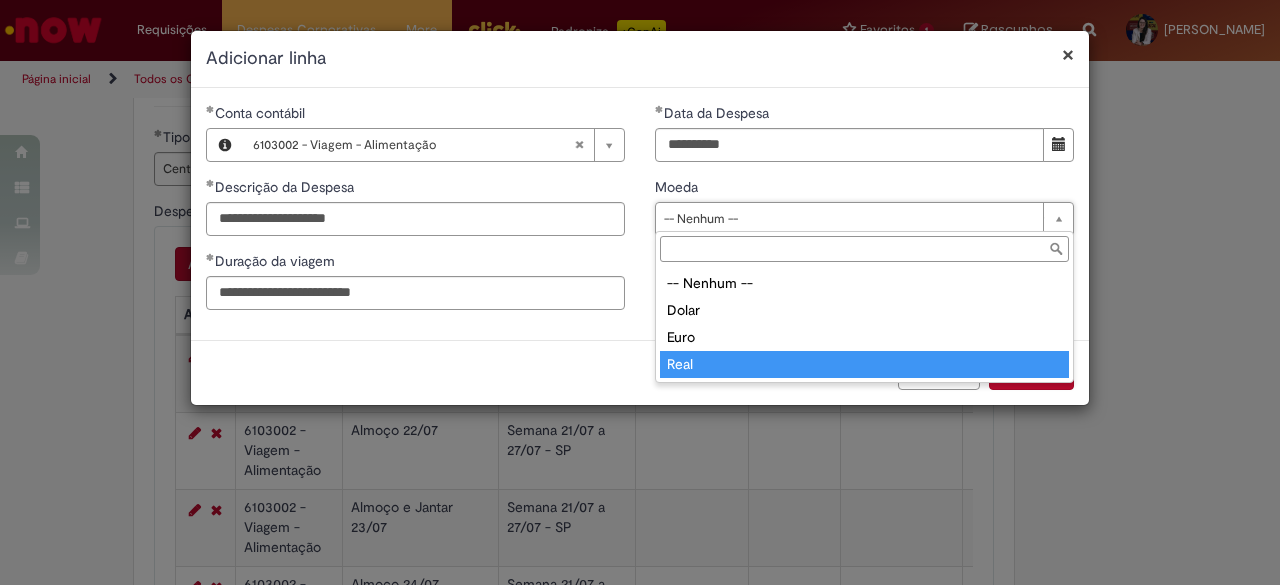 type on "****" 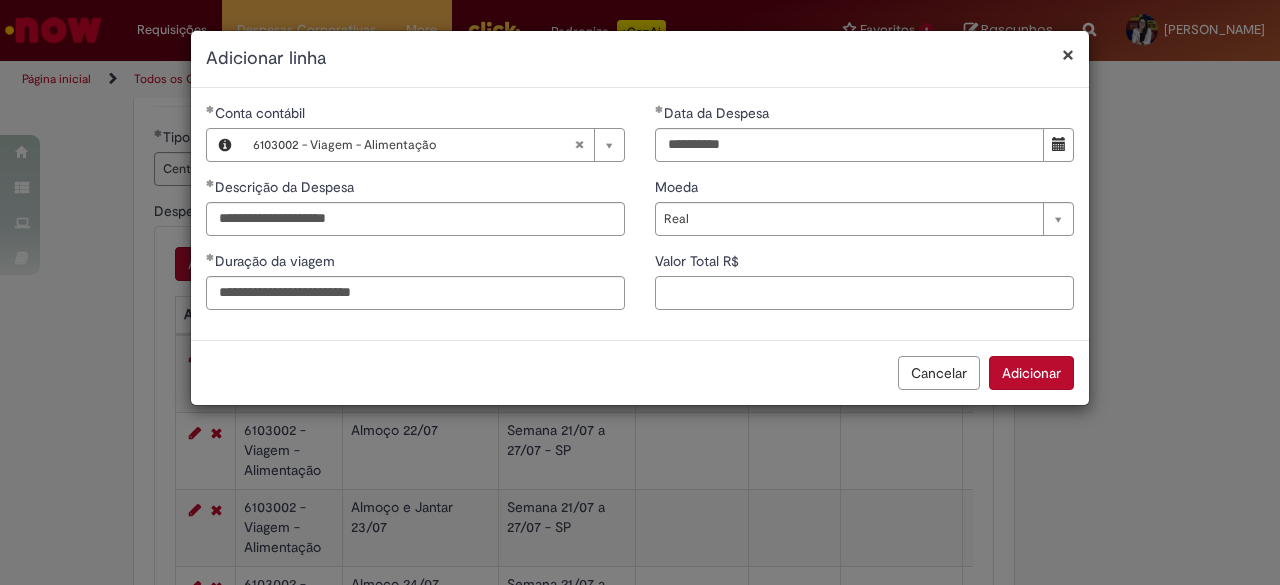 click on "Valor Total R$" at bounding box center [864, 293] 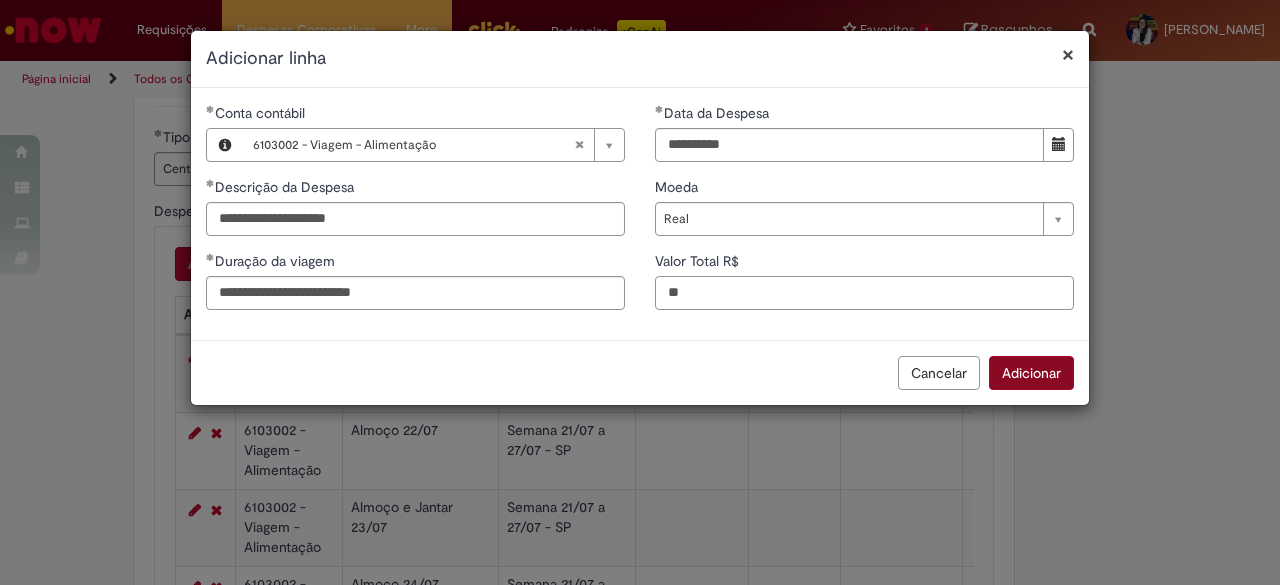 type on "**" 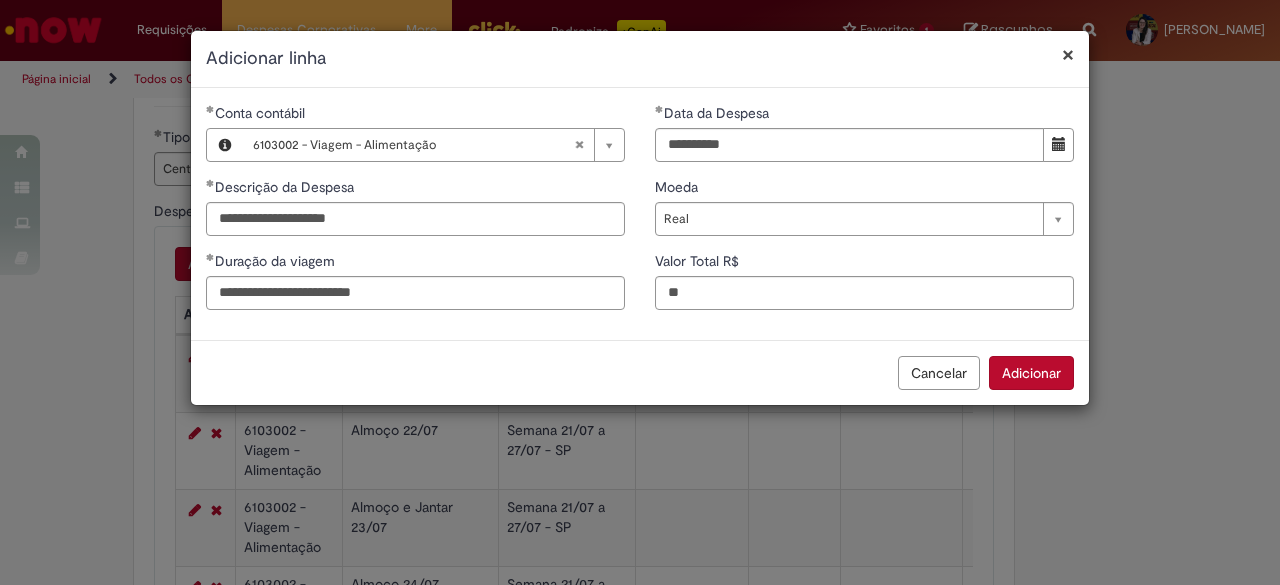 click on "Adicionar" at bounding box center (1031, 373) 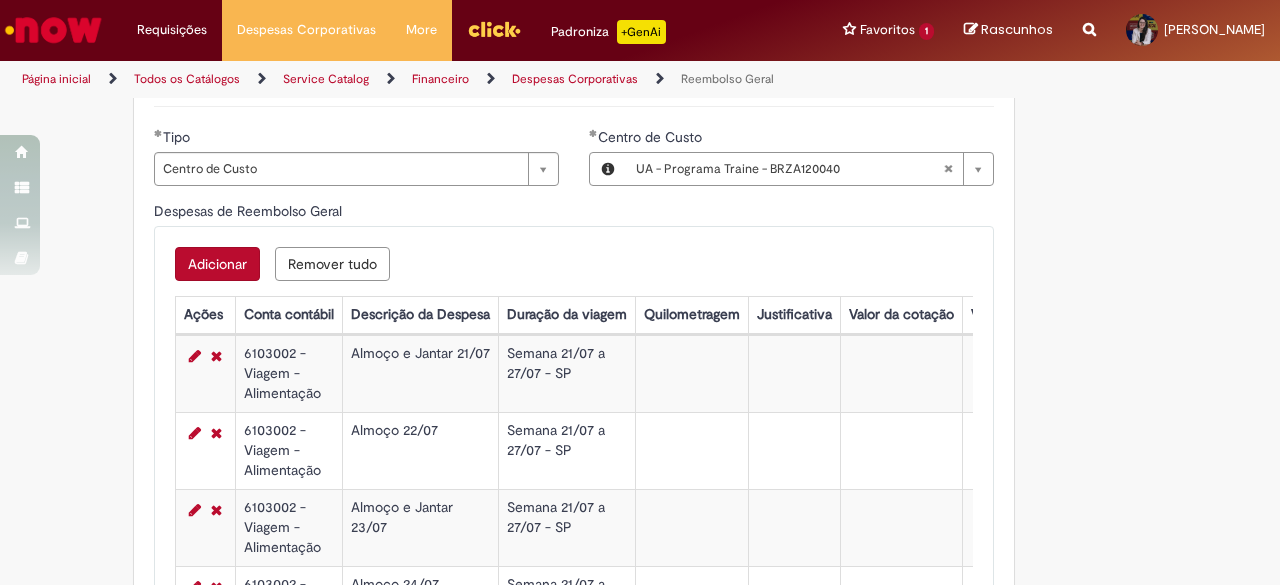 click on "Adicionar" at bounding box center [217, 264] 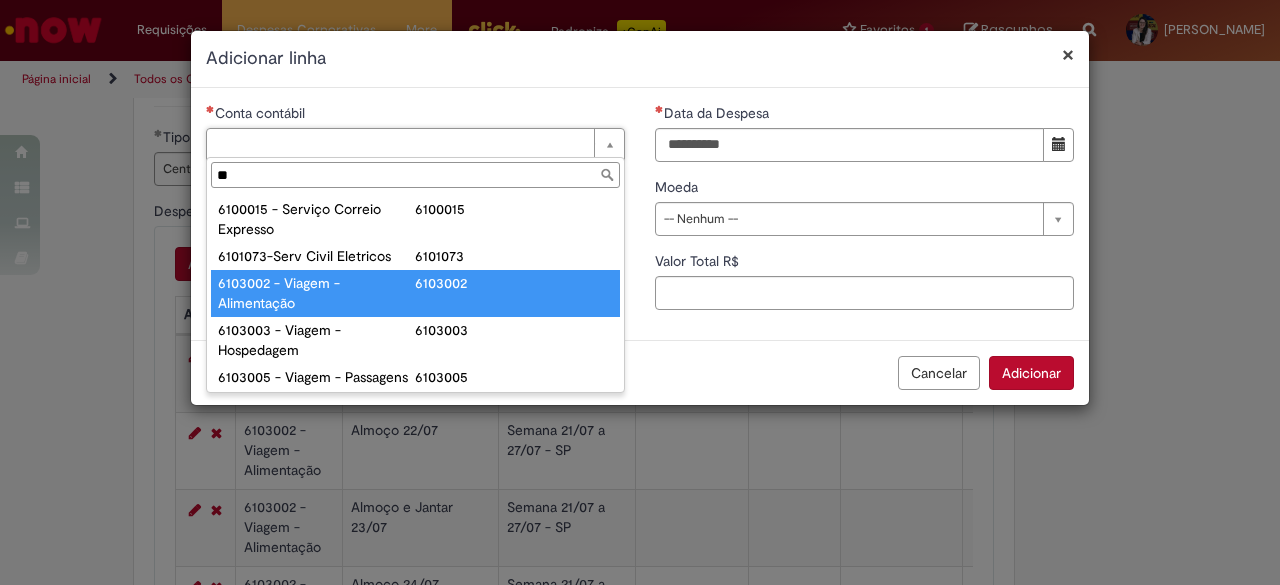 type on "**" 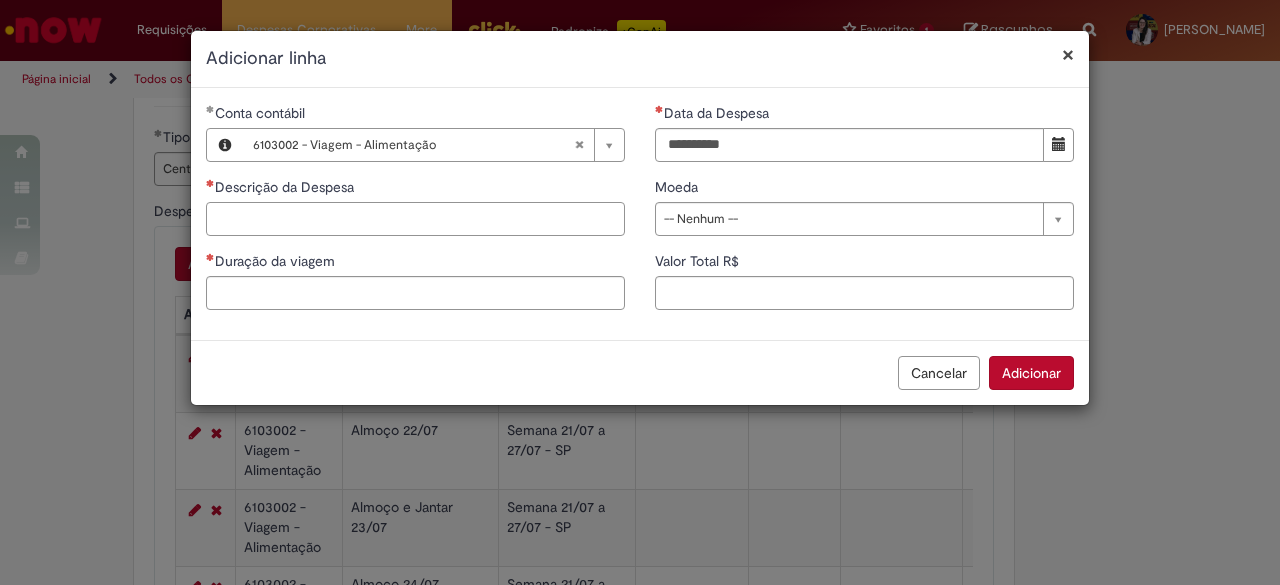 click on "Descrição da Despesa" at bounding box center [415, 219] 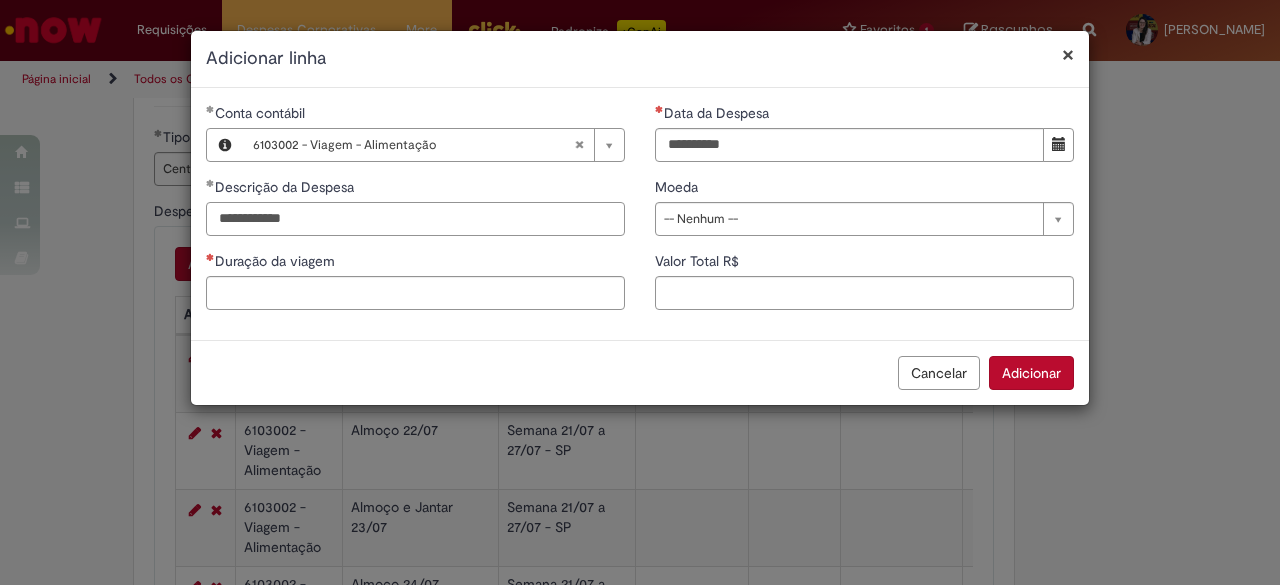 type on "**********" 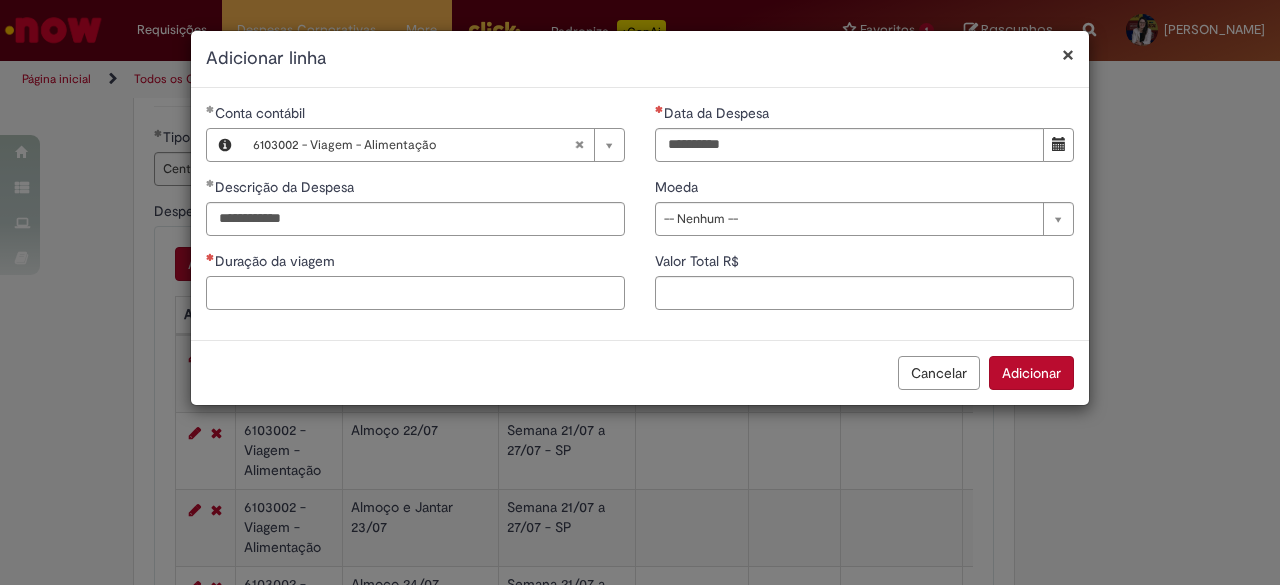click on "Duração da viagem" at bounding box center (415, 293) 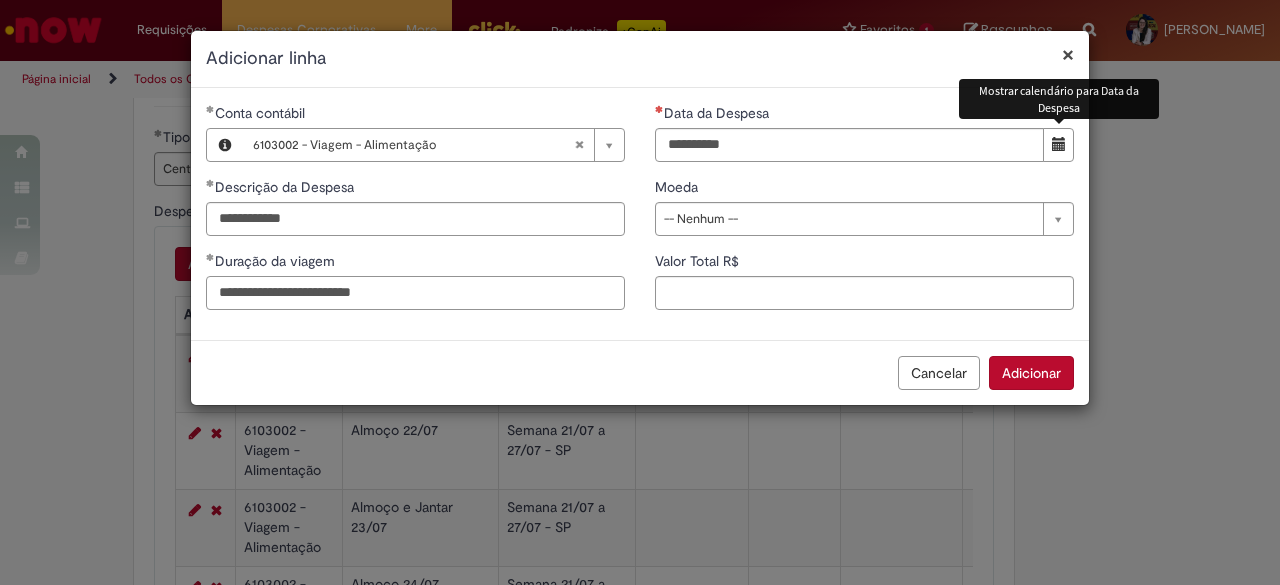 type on "**********" 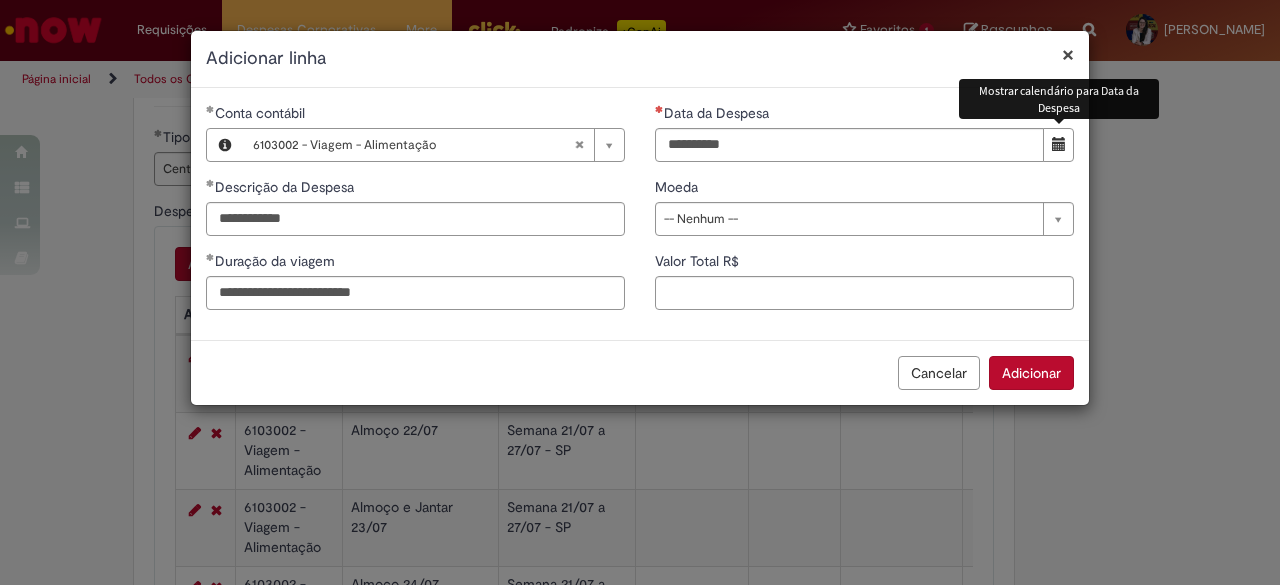 click at bounding box center (1059, 144) 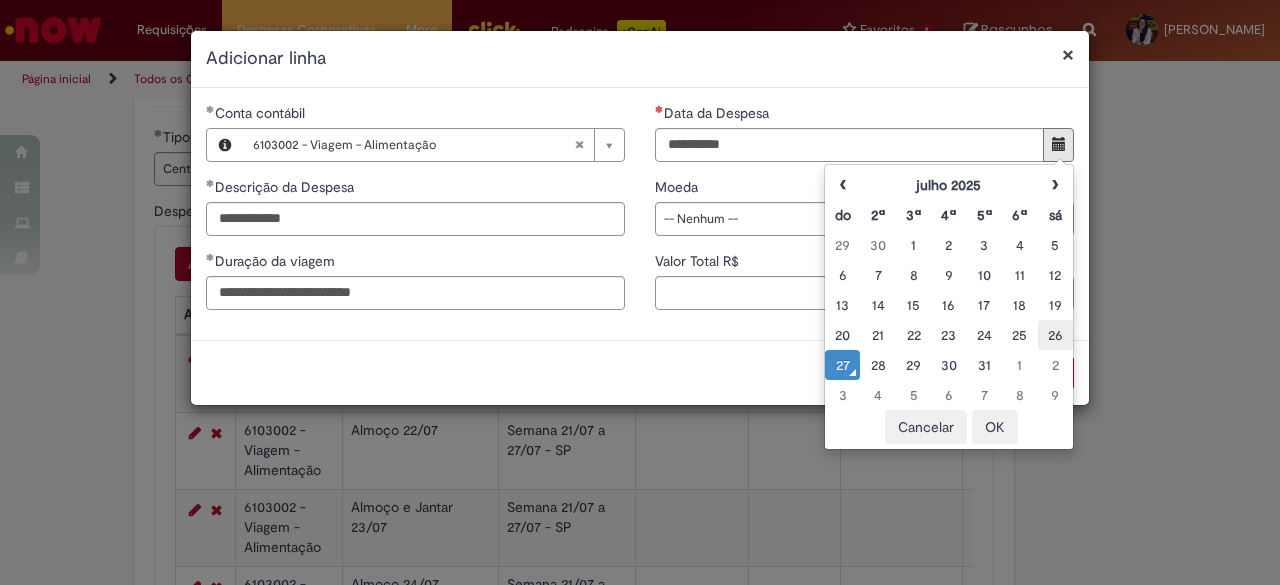 click on "26" at bounding box center (1055, 335) 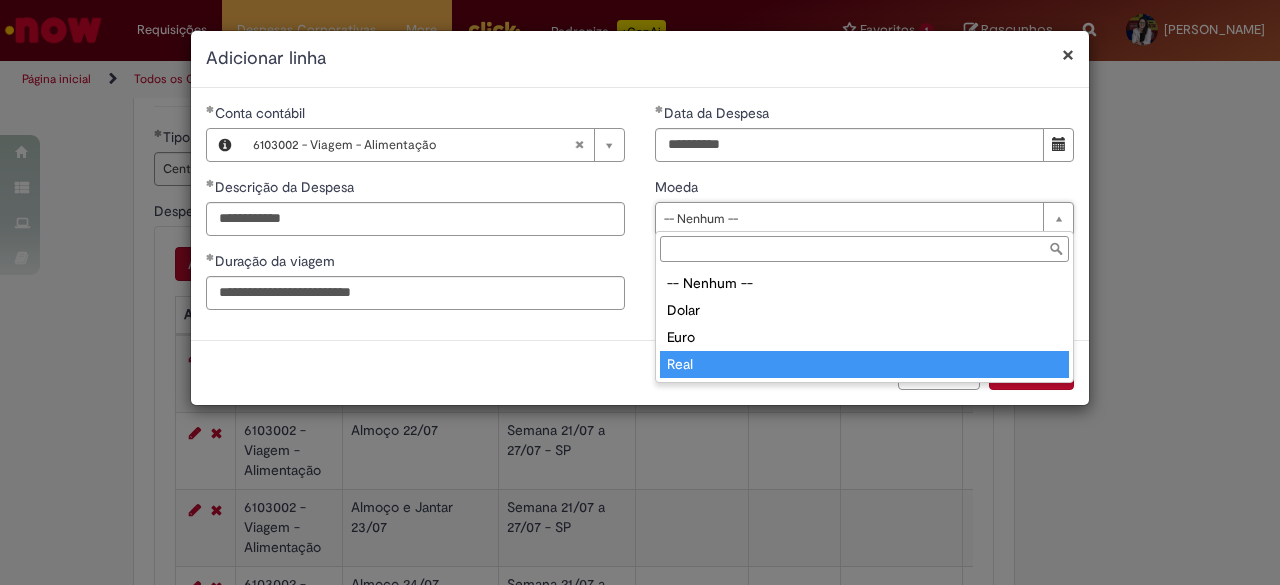 type on "****" 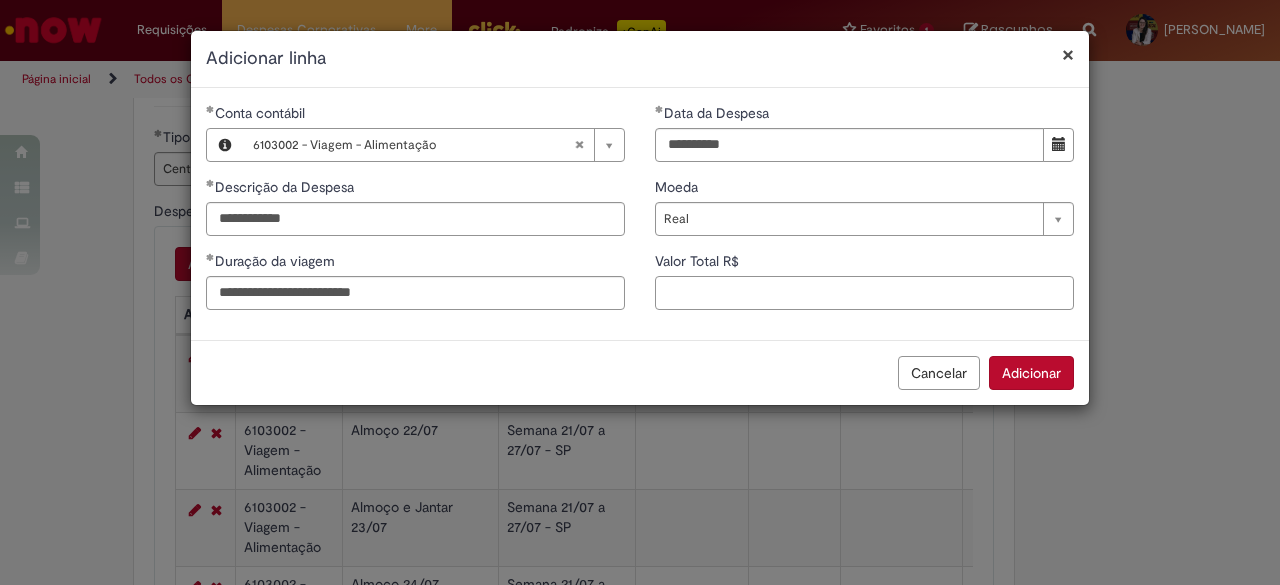 click on "Valor Total R$" at bounding box center (864, 293) 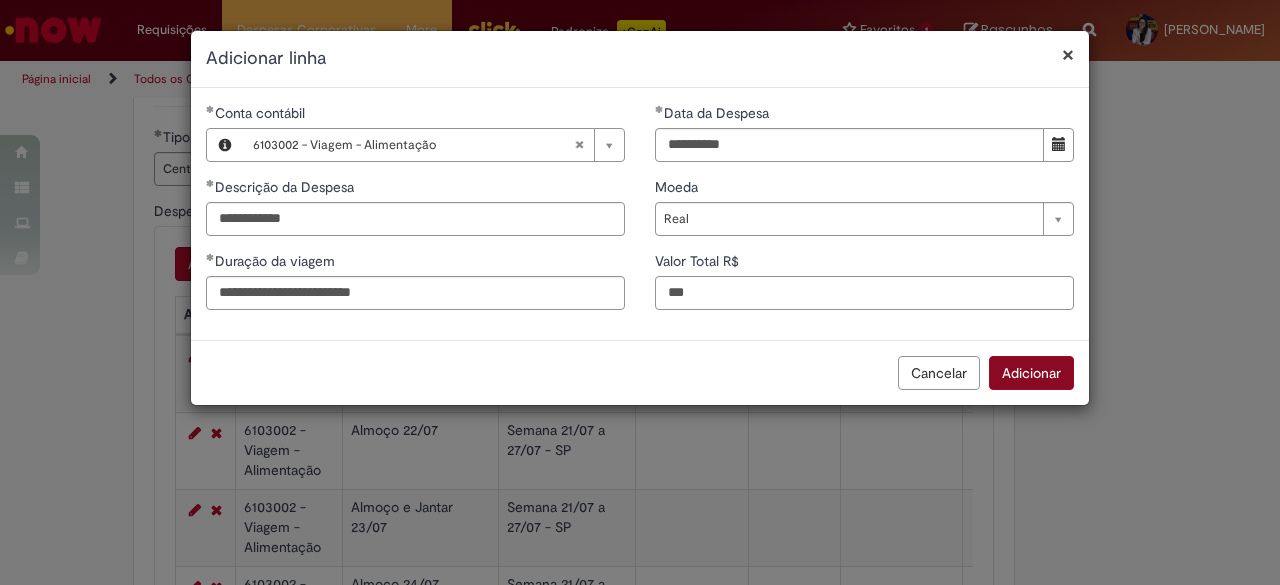 type on "***" 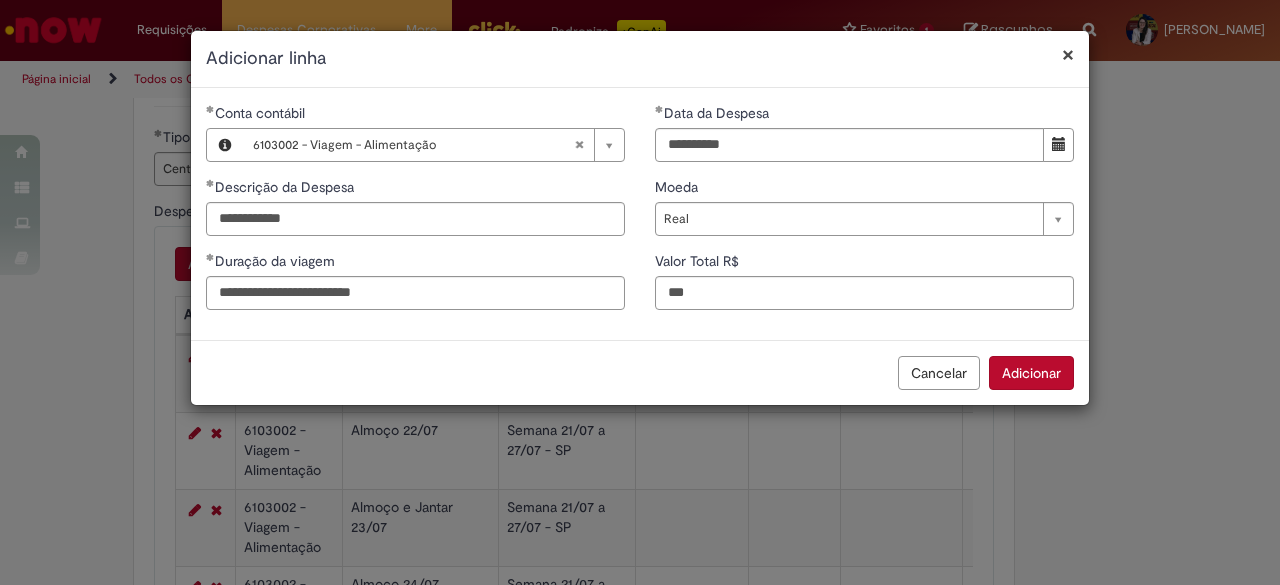 click on "Adicionar" at bounding box center (1031, 373) 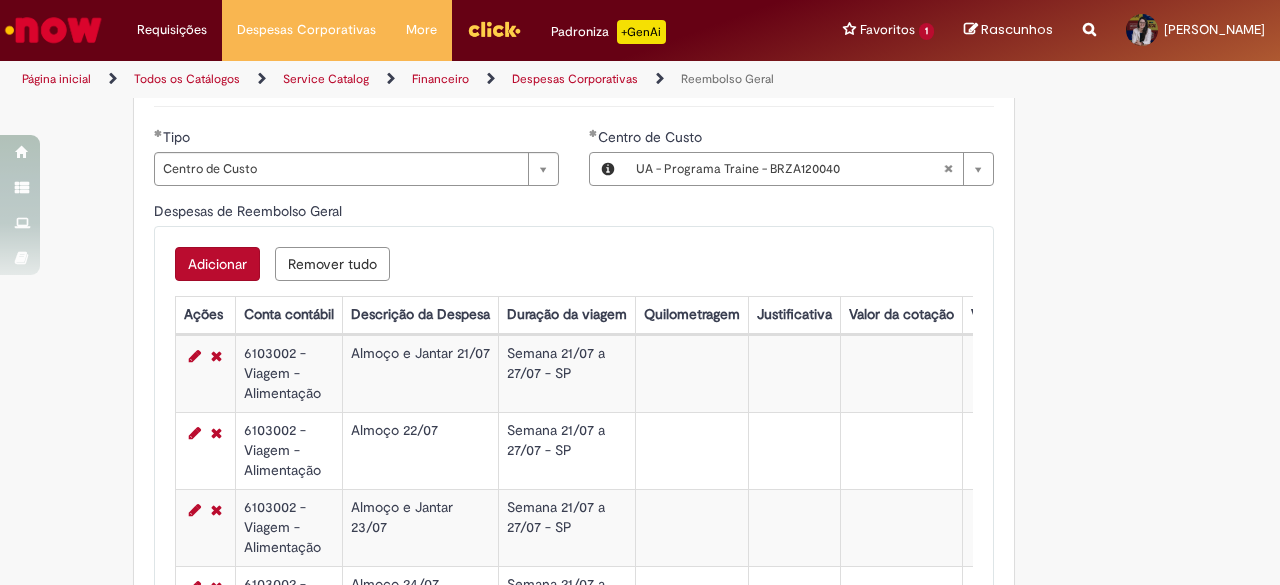 click on "Adicionar" at bounding box center (217, 264) 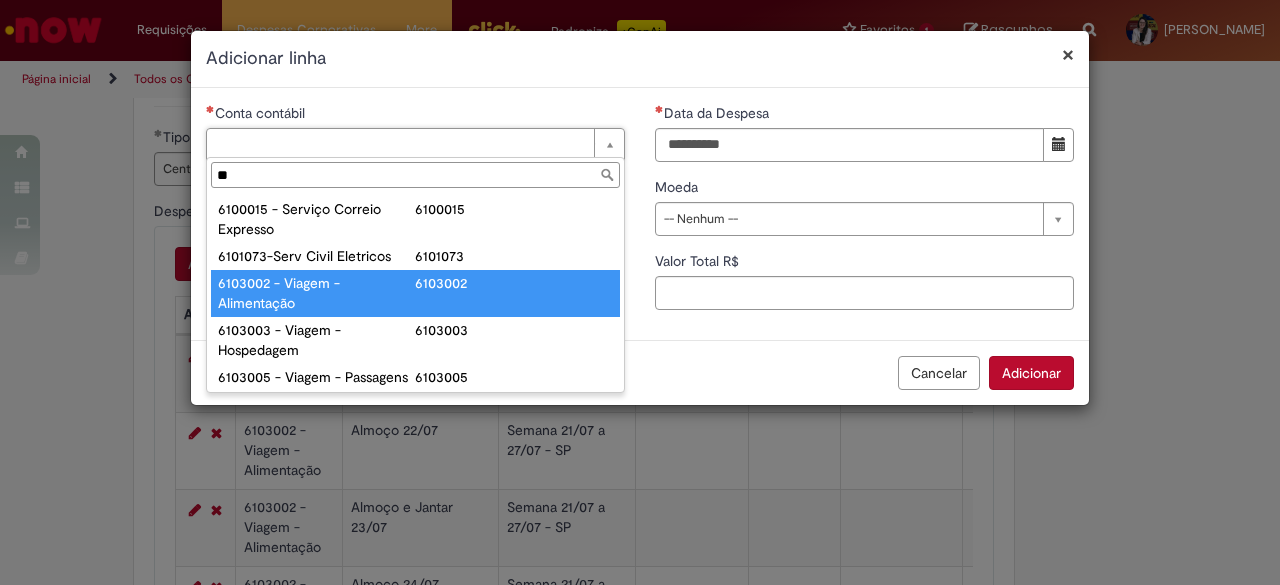 type on "**" 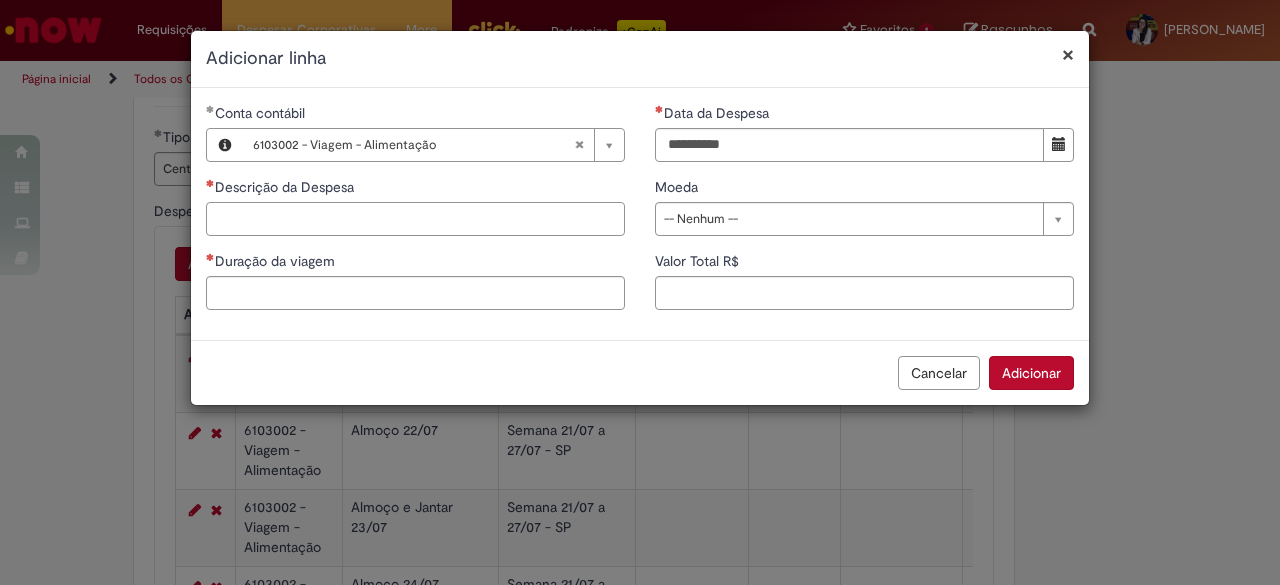 click on "Descrição da Despesa" at bounding box center [415, 219] 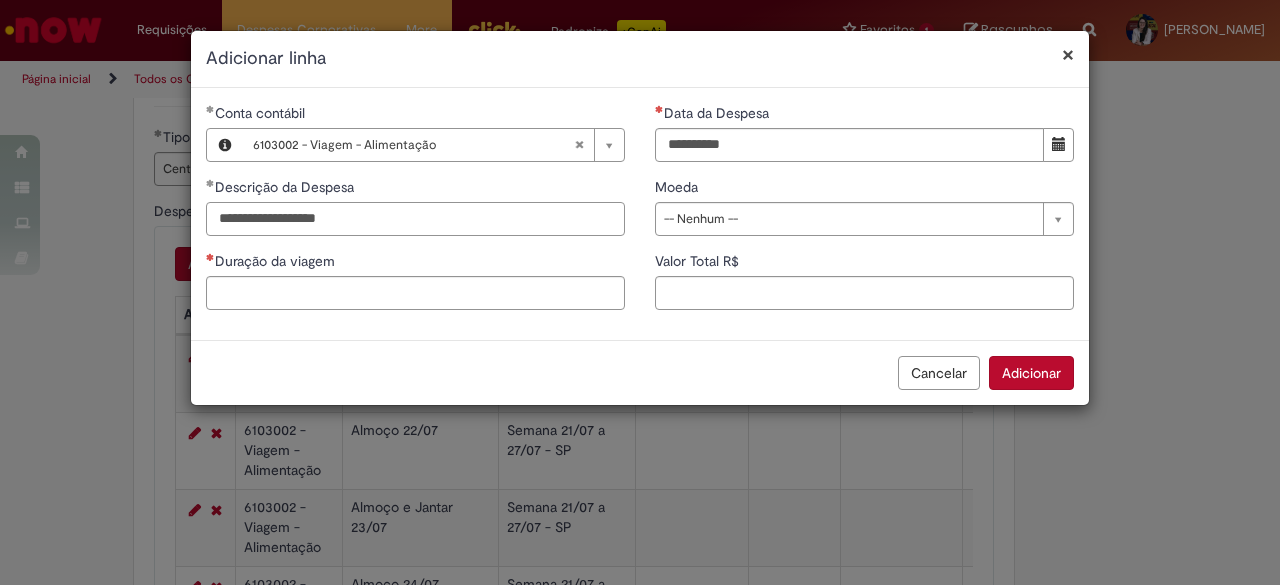 type on "**********" 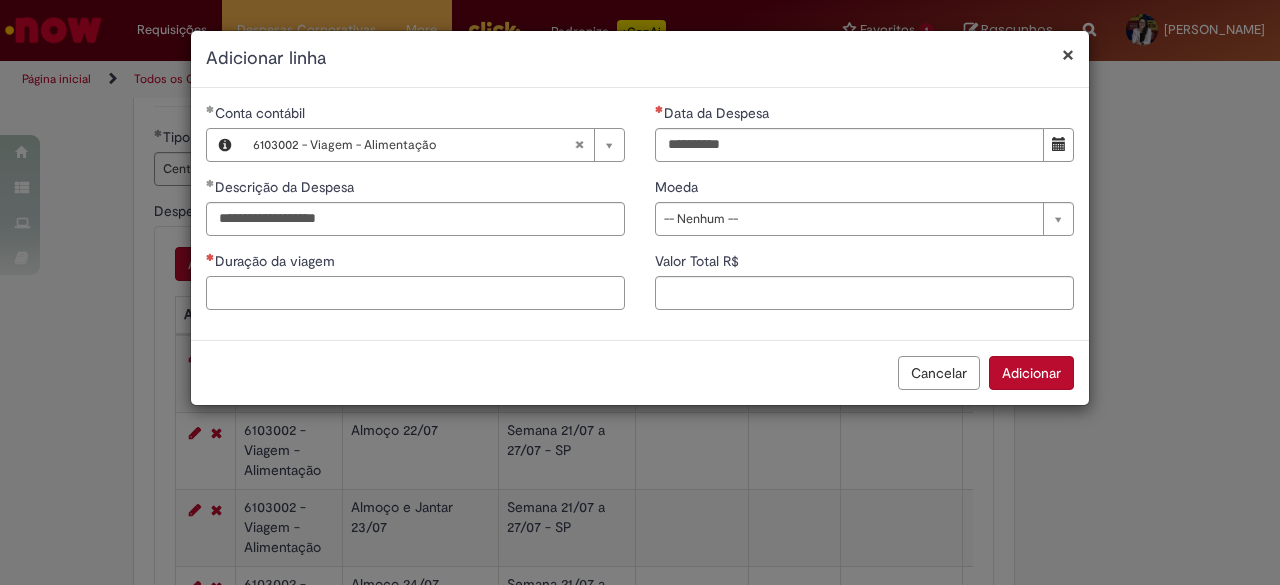 click on "Duração da viagem" at bounding box center [415, 293] 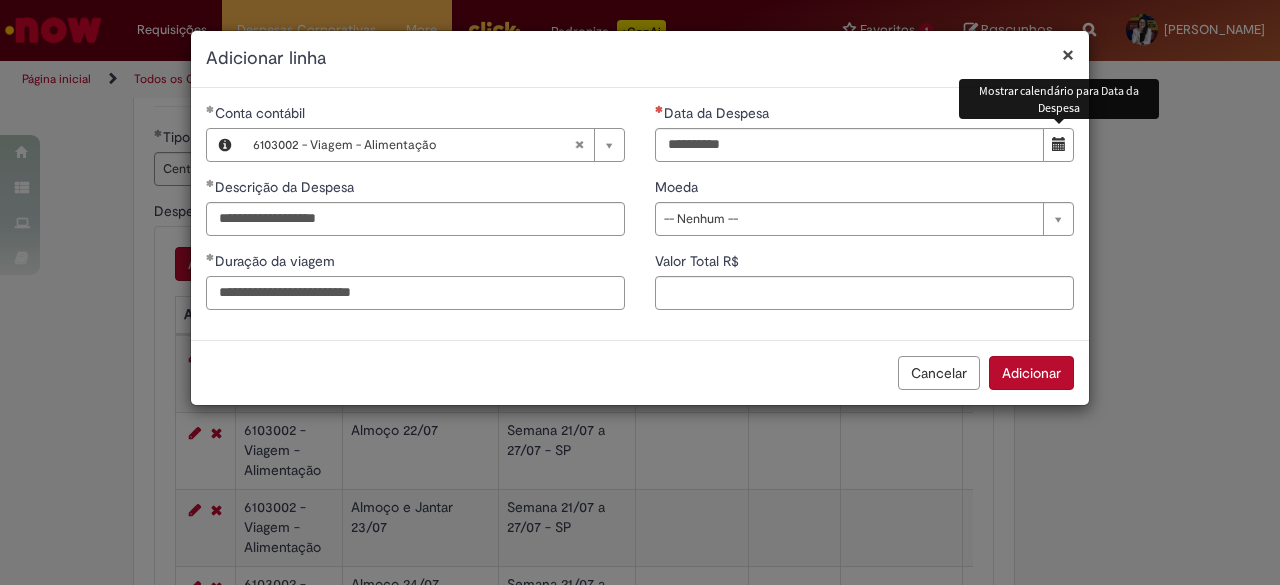 type on "**********" 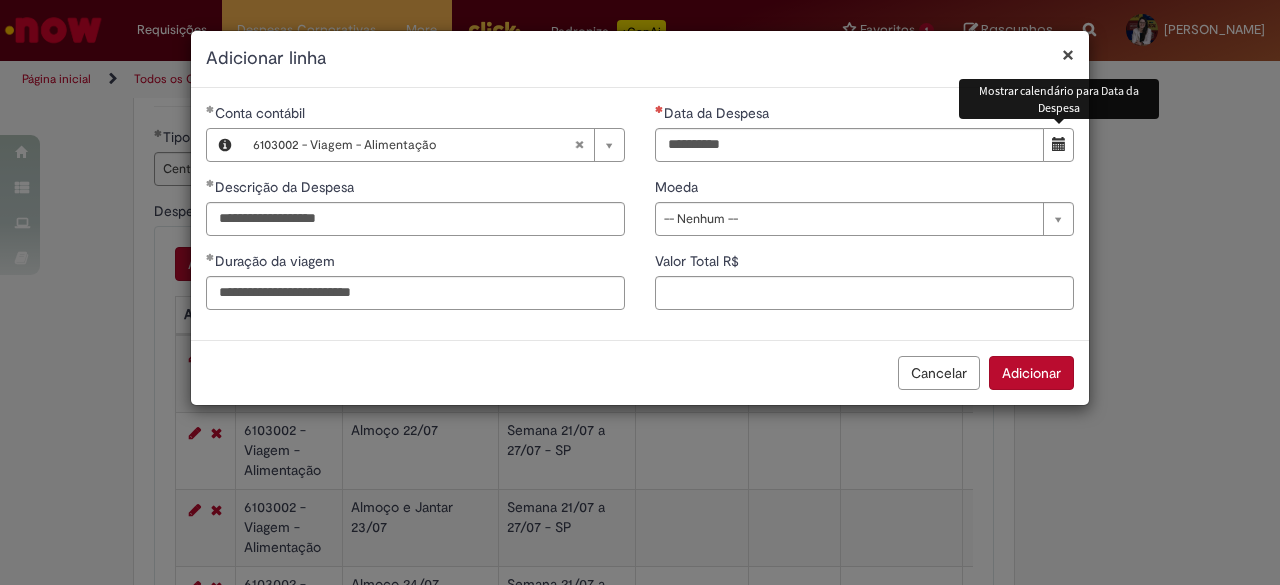 click at bounding box center (1059, 144) 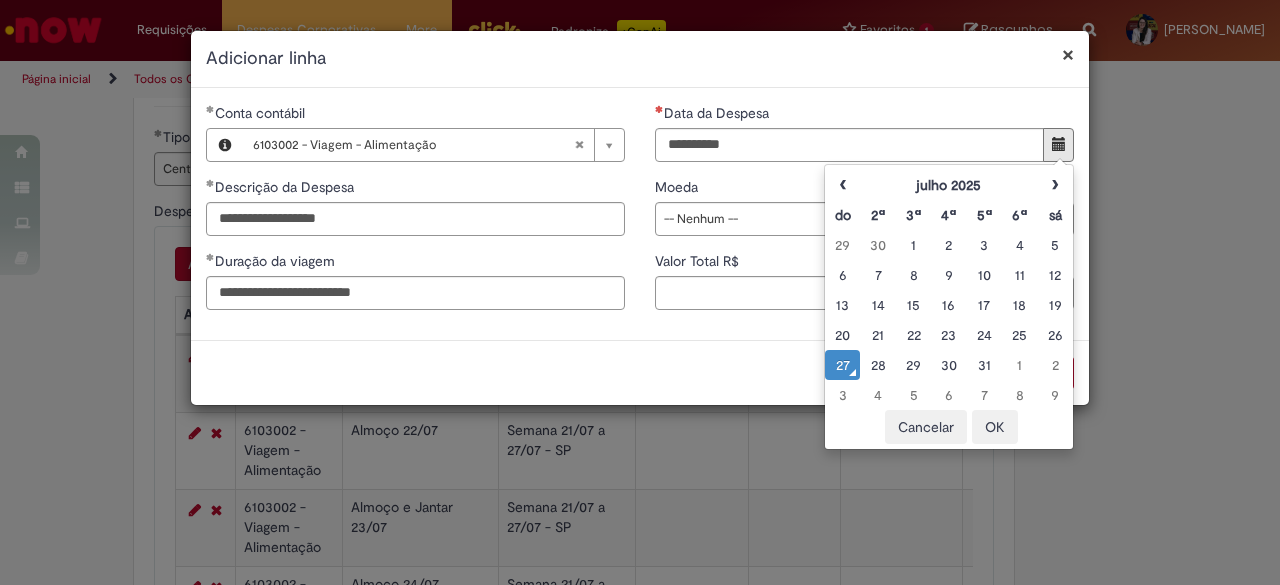 click on "27" at bounding box center (842, 365) 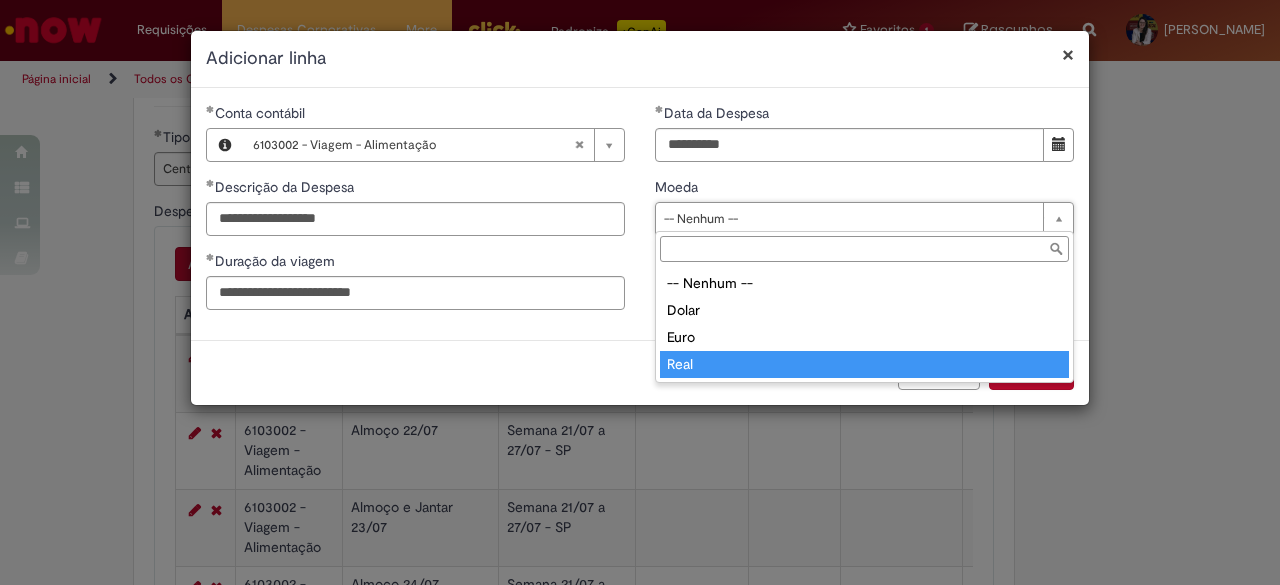 type on "****" 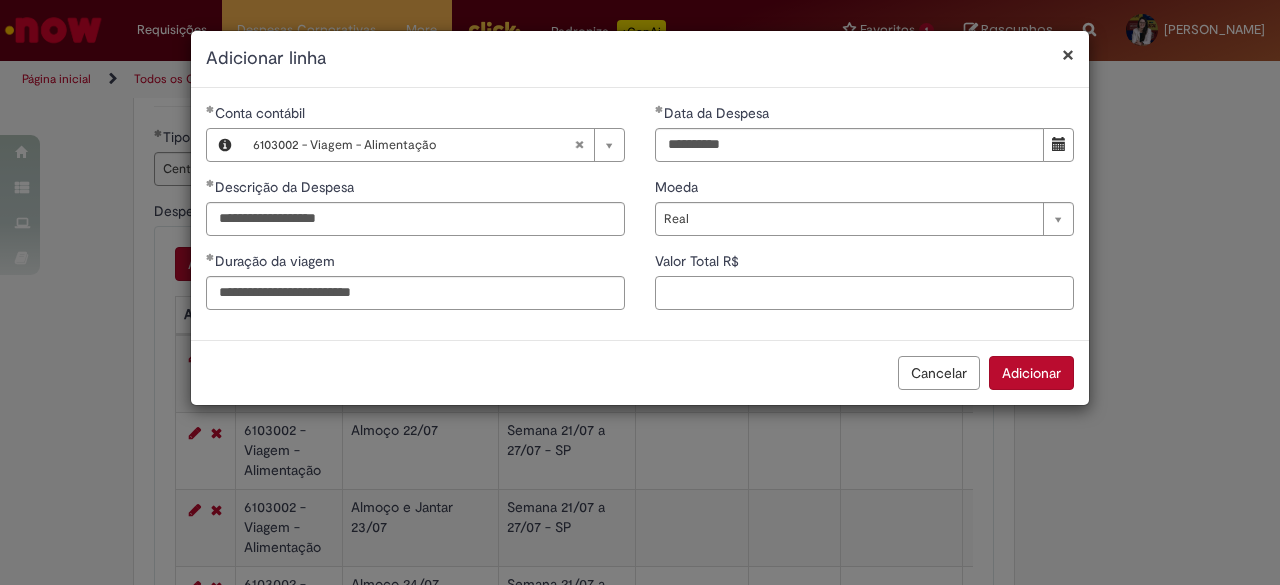 click on "Valor Total R$" at bounding box center (864, 293) 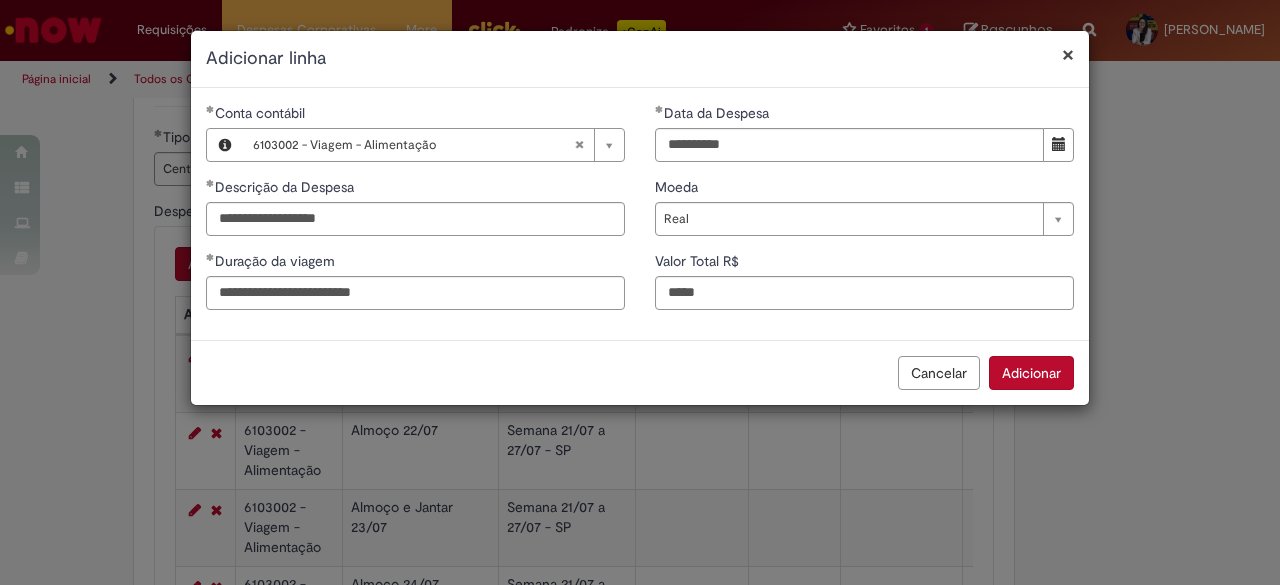 type on "*****" 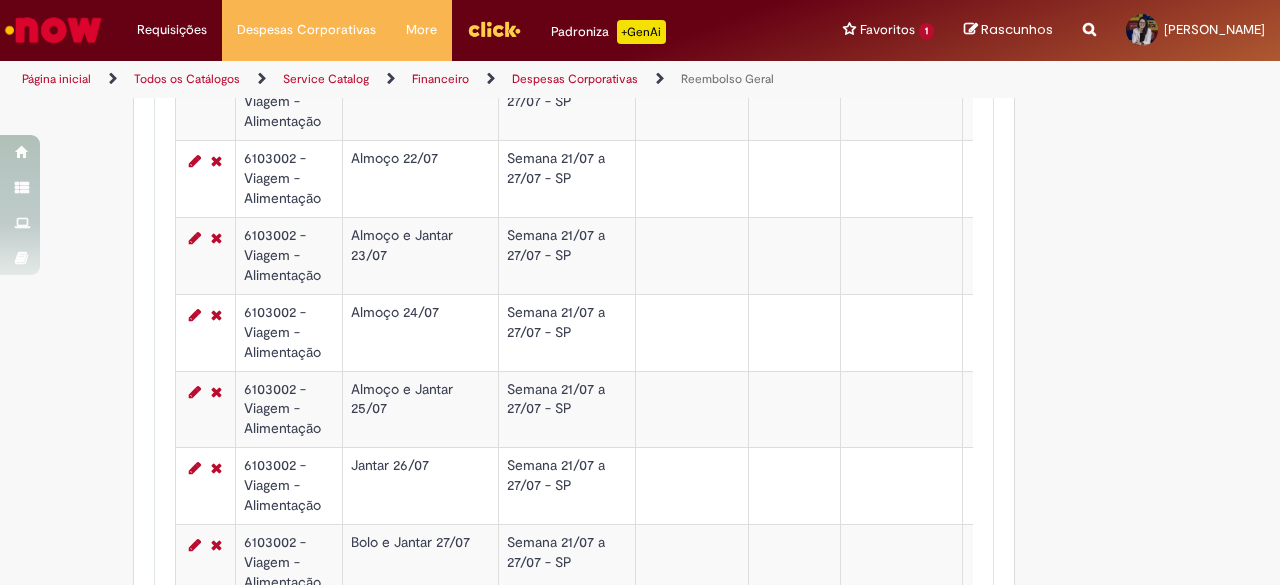 scroll, scrollTop: 992, scrollLeft: 0, axis: vertical 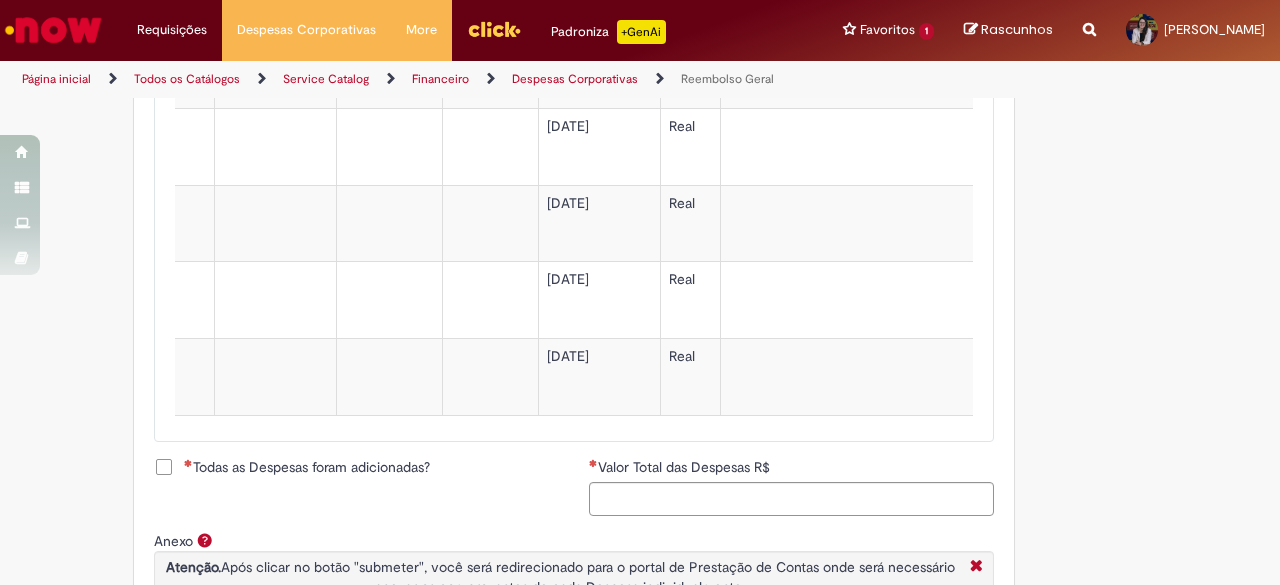 click on "Todas as Despesas foram adicionadas?" at bounding box center (307, 467) 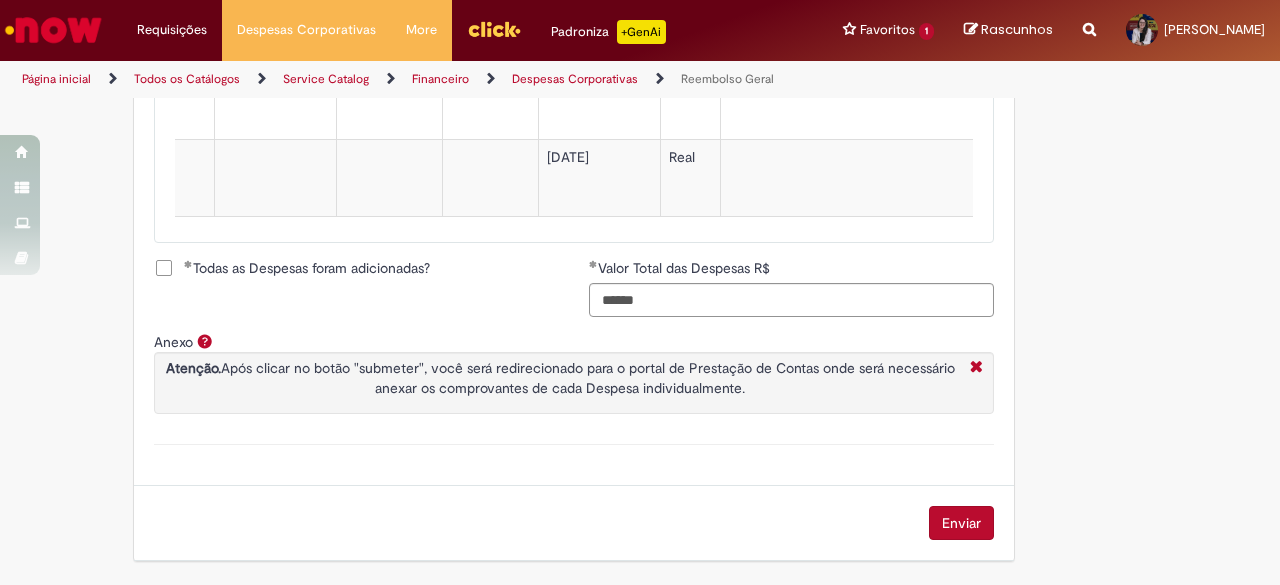 scroll, scrollTop: 1403, scrollLeft: 0, axis: vertical 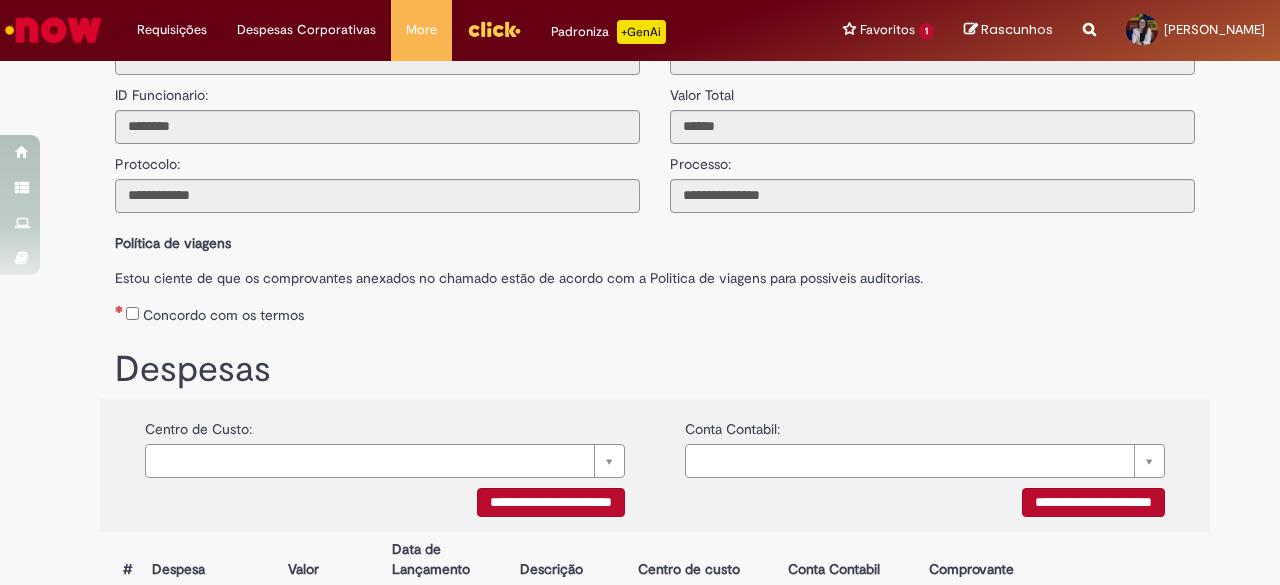 click on "Concordo com os termos" at bounding box center [223, 315] 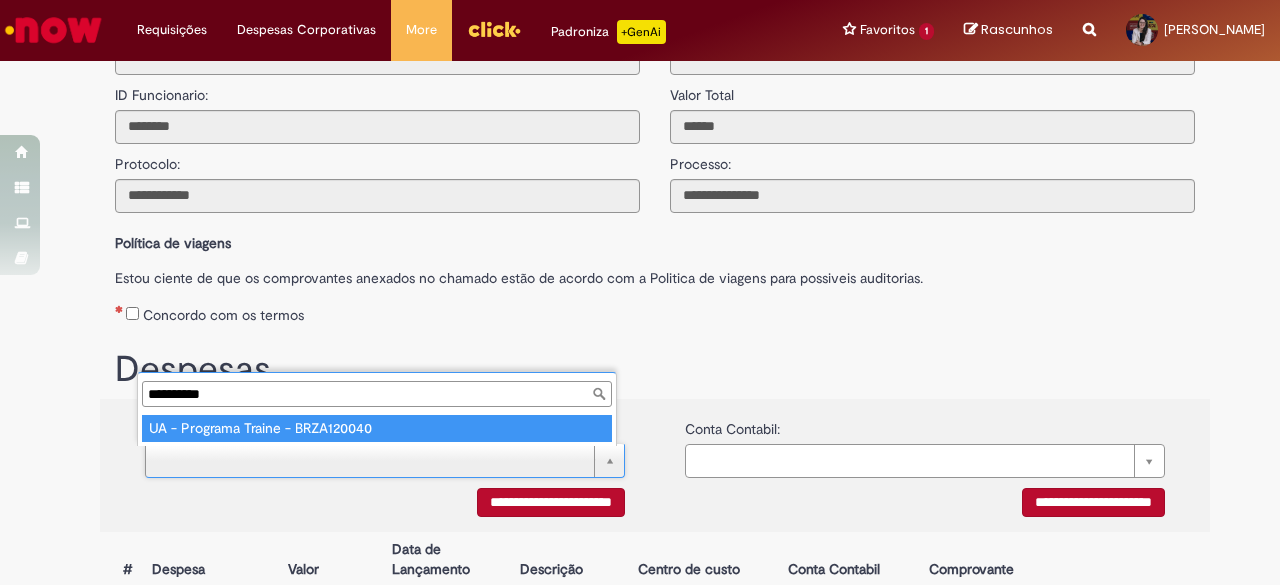 scroll, scrollTop: 0, scrollLeft: 0, axis: both 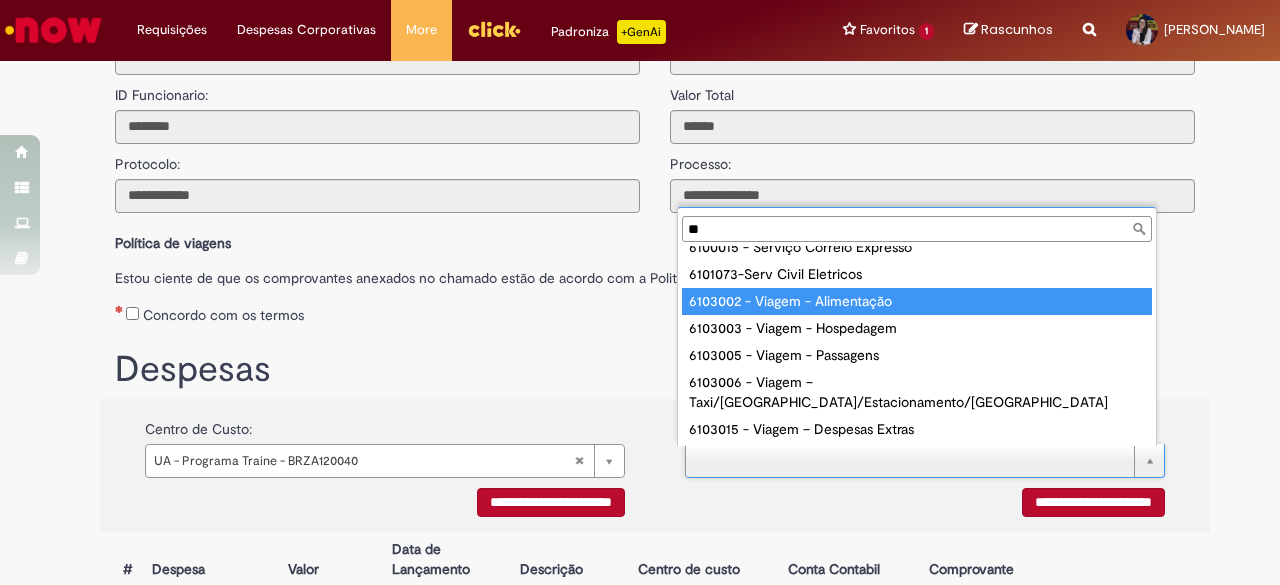 type on "**" 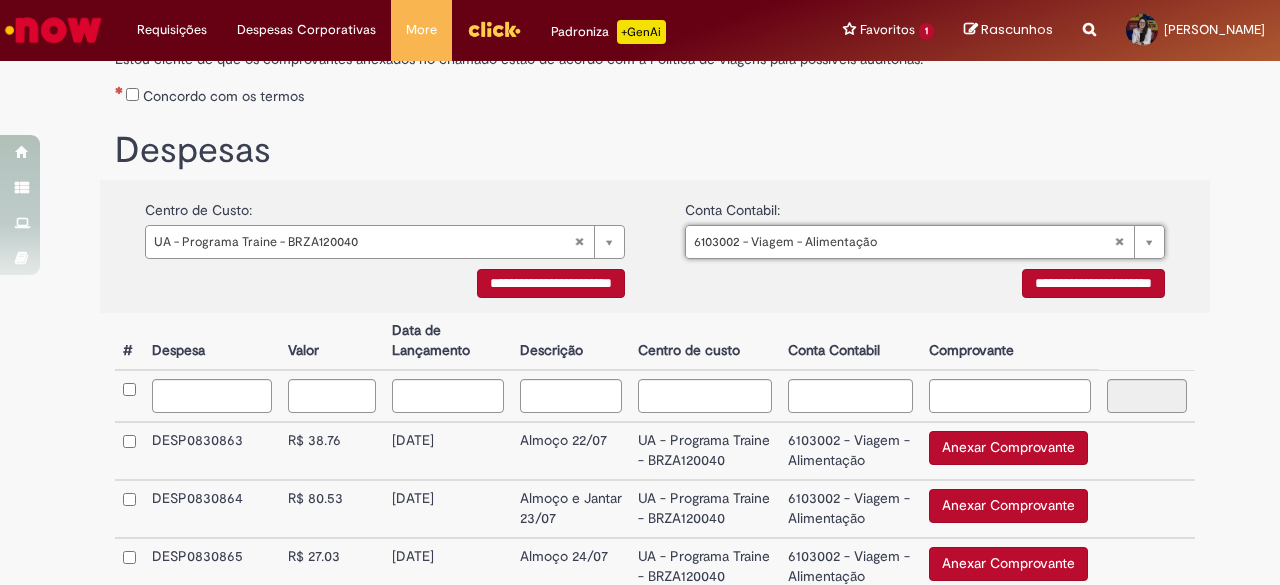 scroll, scrollTop: 425, scrollLeft: 0, axis: vertical 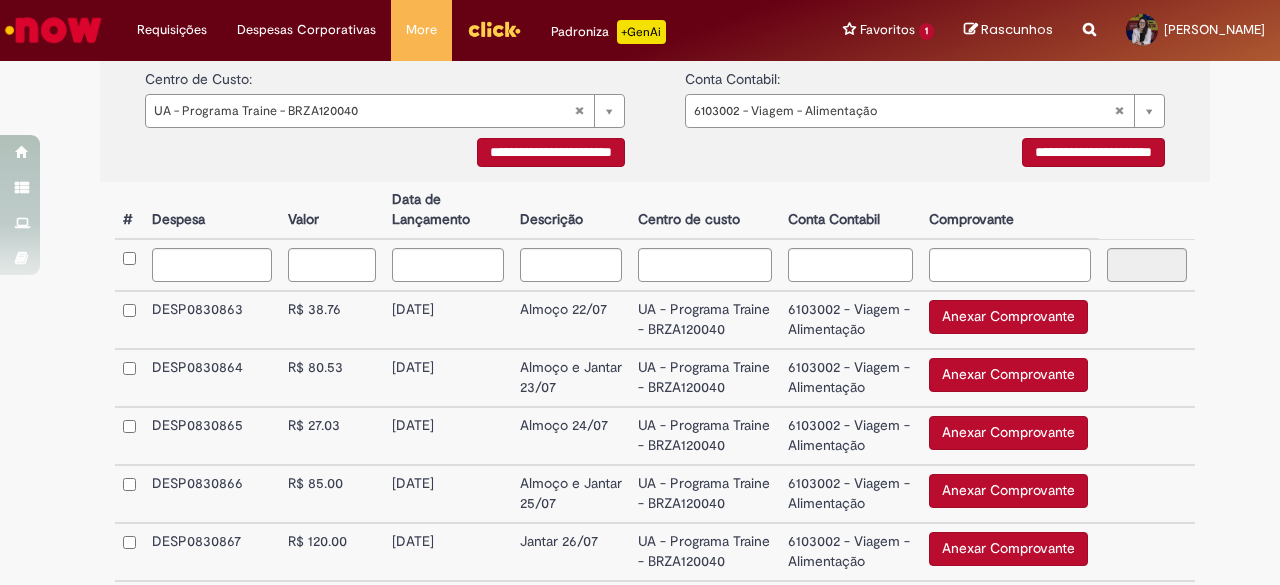click on "Anexar Comprovante" at bounding box center (1008, 317) 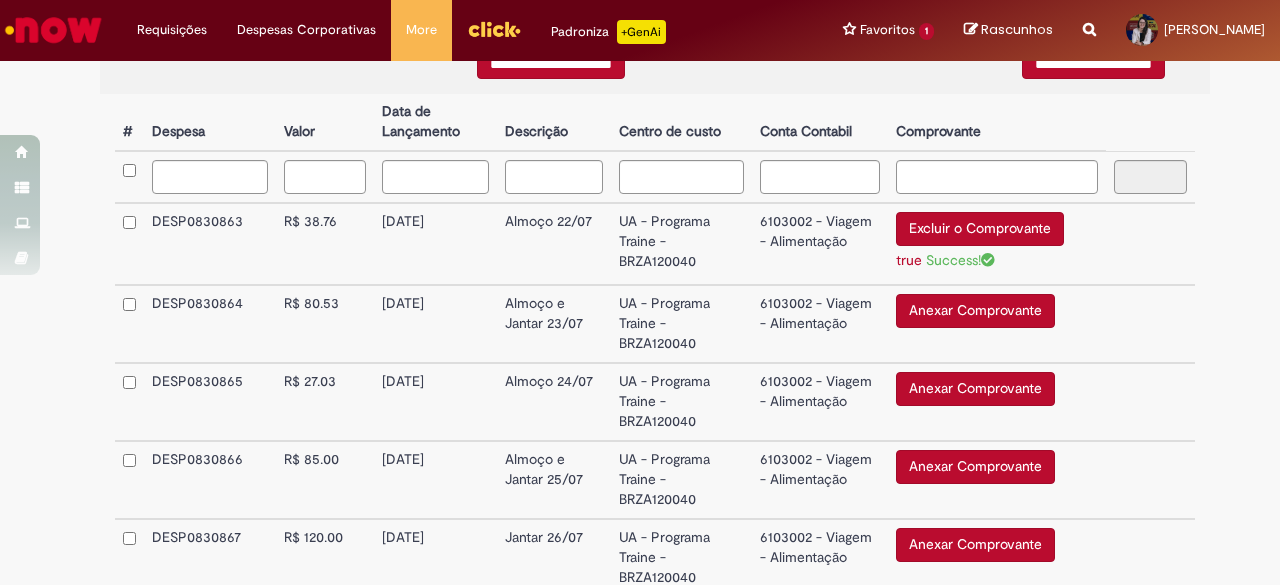 scroll, scrollTop: 495, scrollLeft: 0, axis: vertical 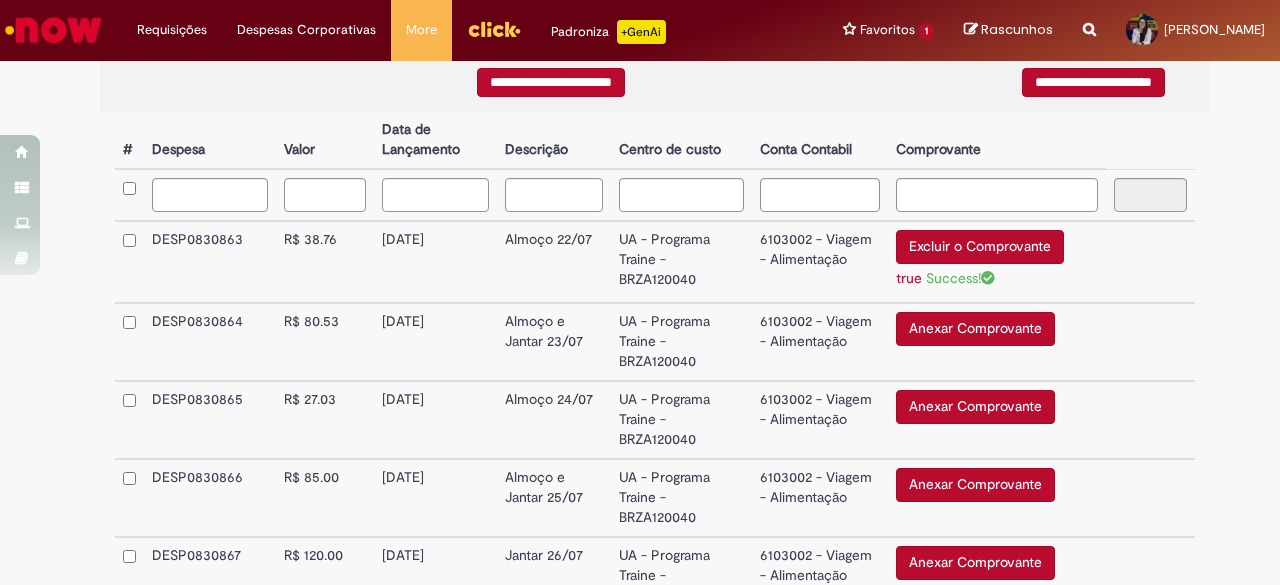click on "Anexar Comprovante" at bounding box center (975, 329) 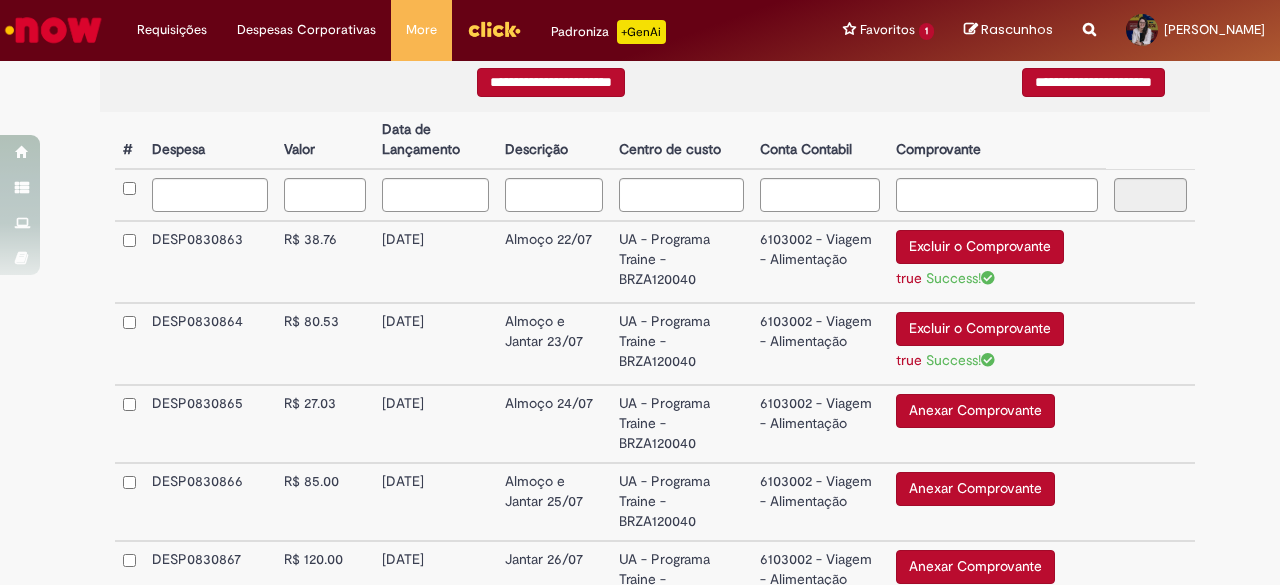 click on "Anexar Comprovante" at bounding box center (975, 411) 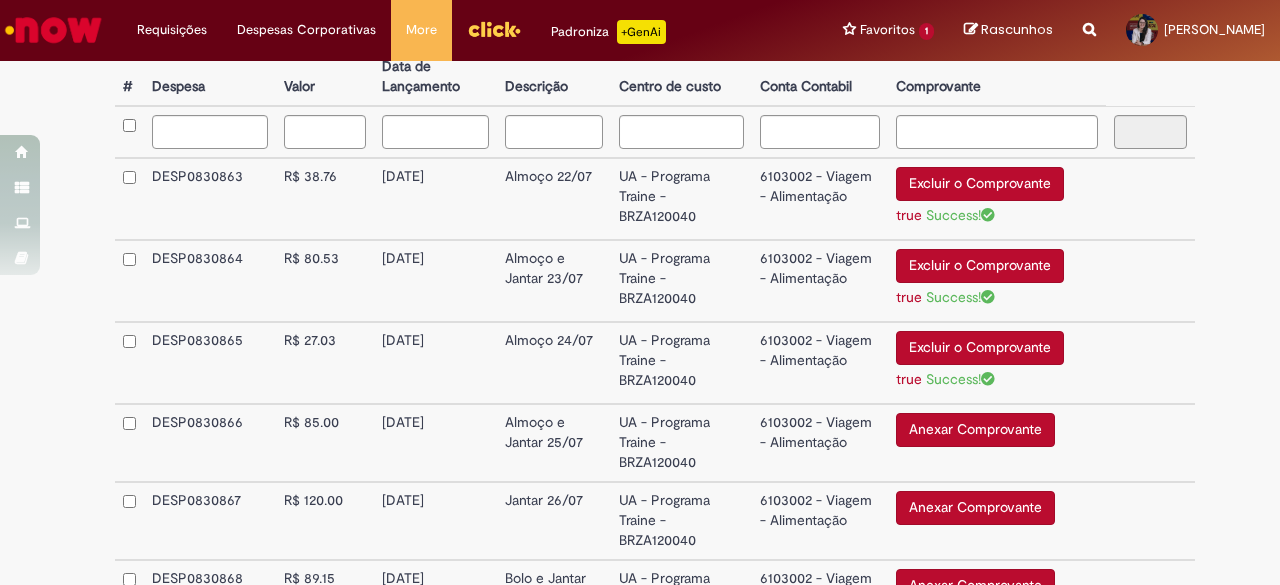scroll, scrollTop: 559, scrollLeft: 0, axis: vertical 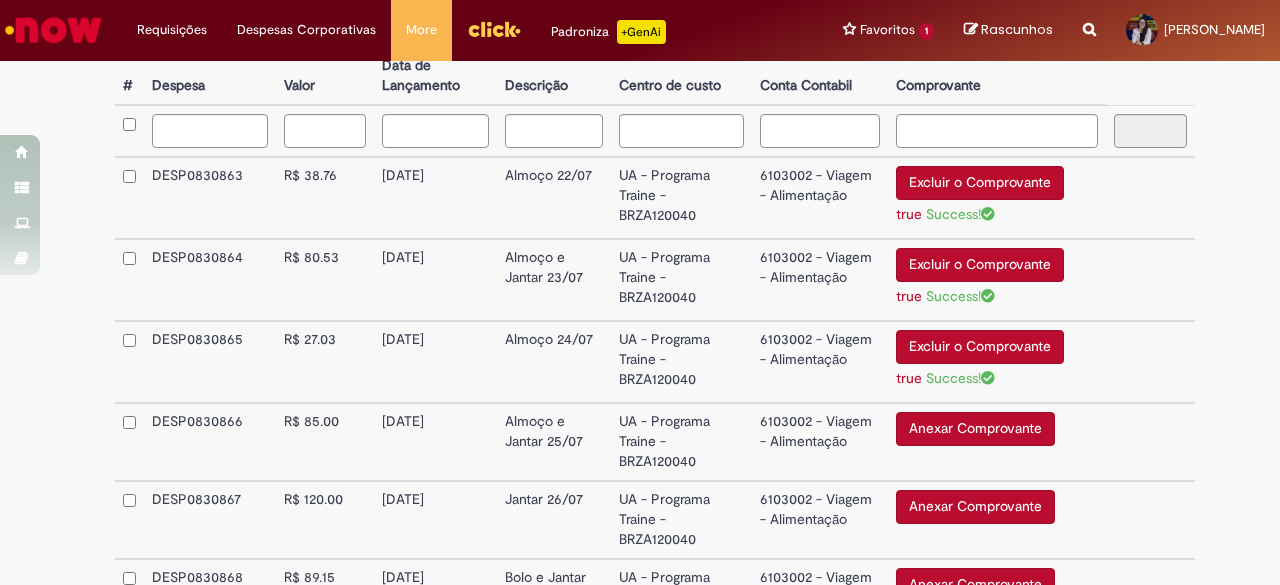 click on "Anexar Comprovante" at bounding box center (975, 429) 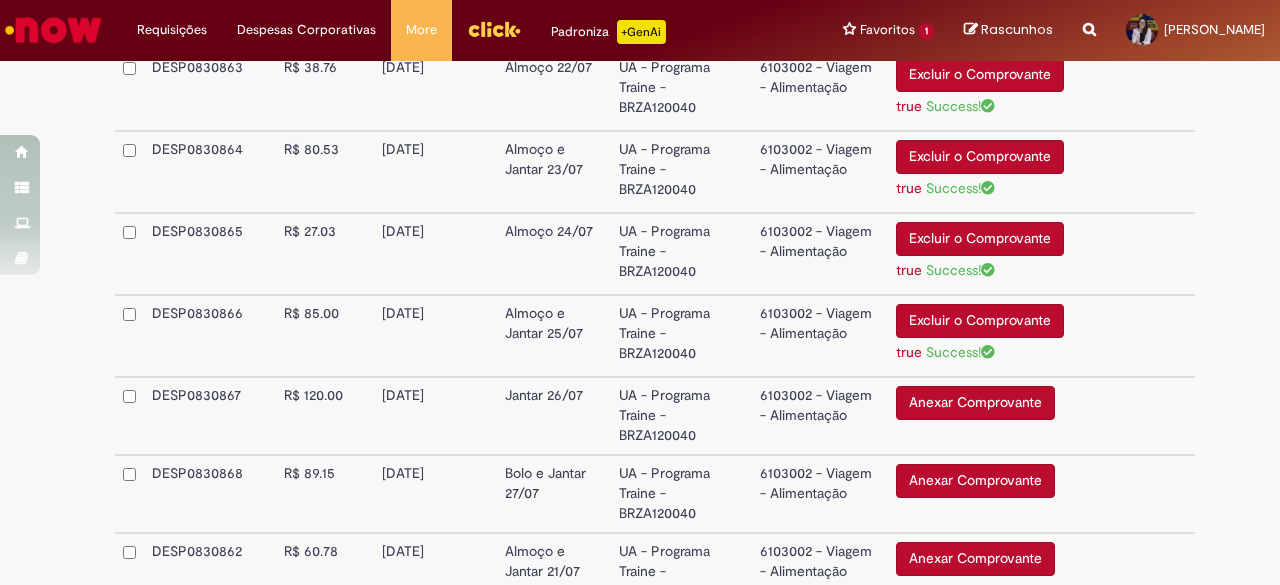 scroll, scrollTop: 731, scrollLeft: 0, axis: vertical 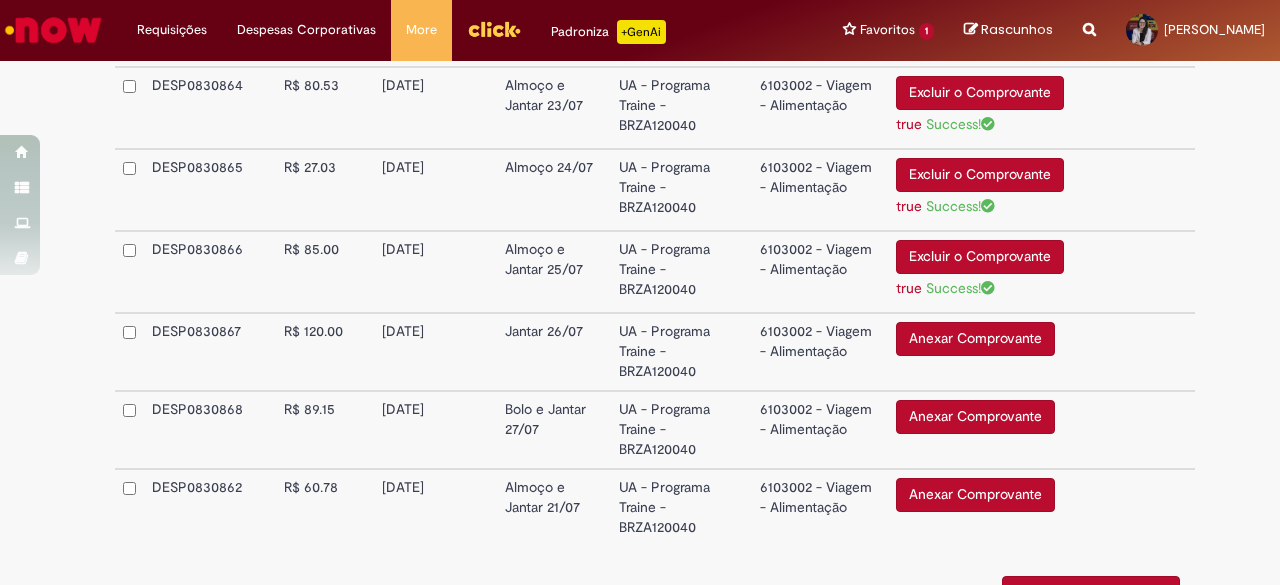 click on "Anexar Comprovante" at bounding box center [975, 339] 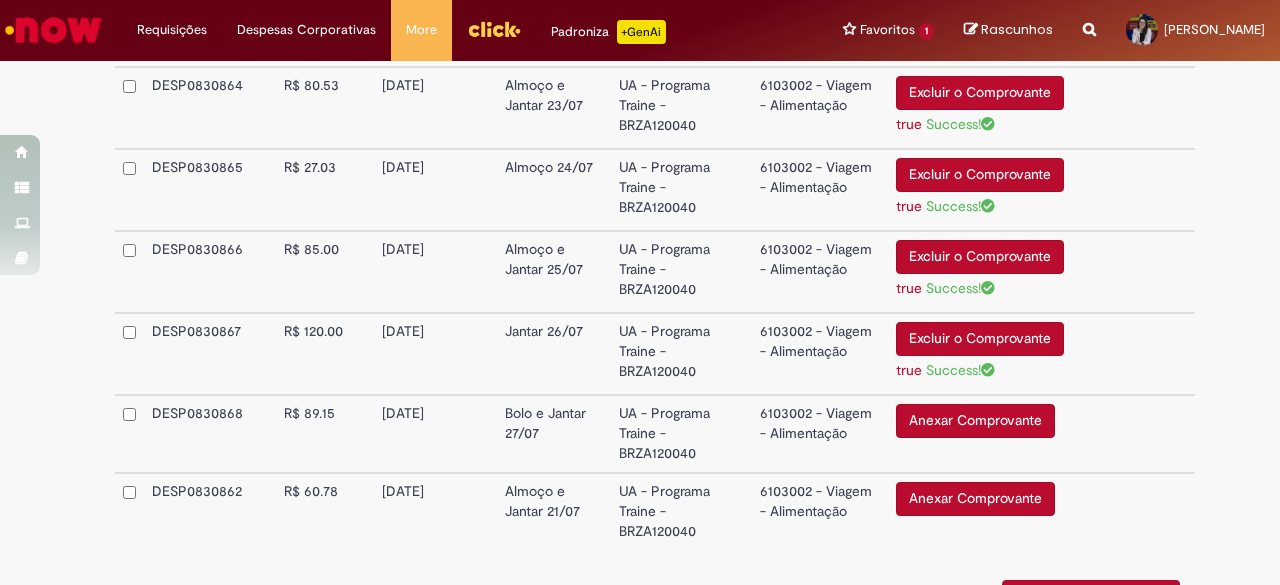 click on "Anexar Comprovante" at bounding box center [975, 421] 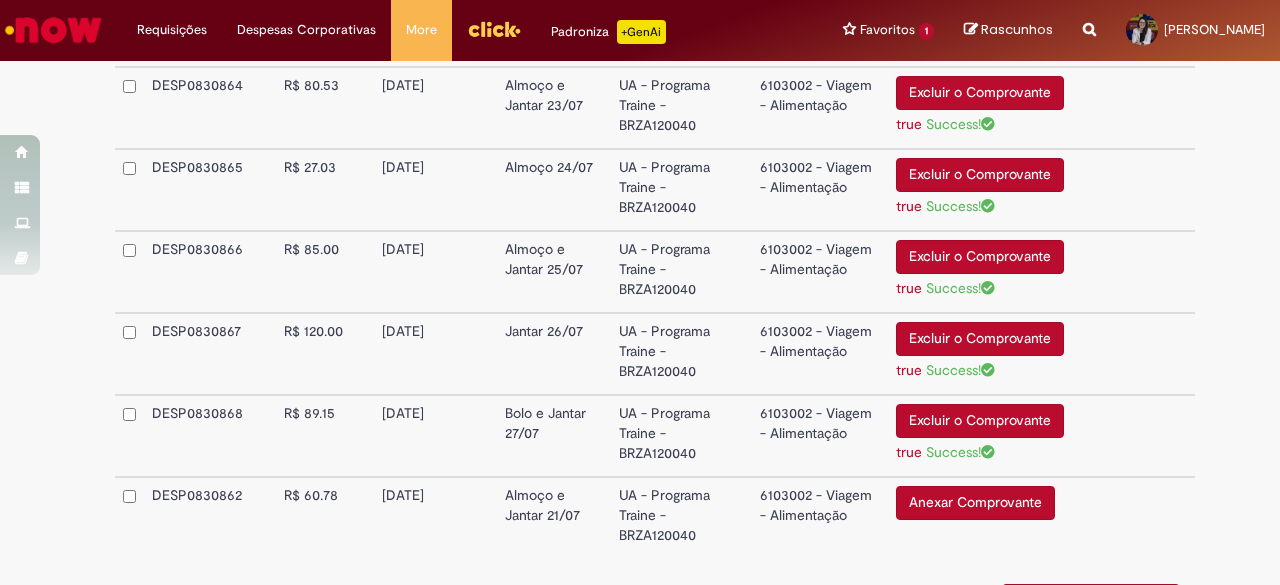 click on "Anexar Comprovante" at bounding box center (975, 503) 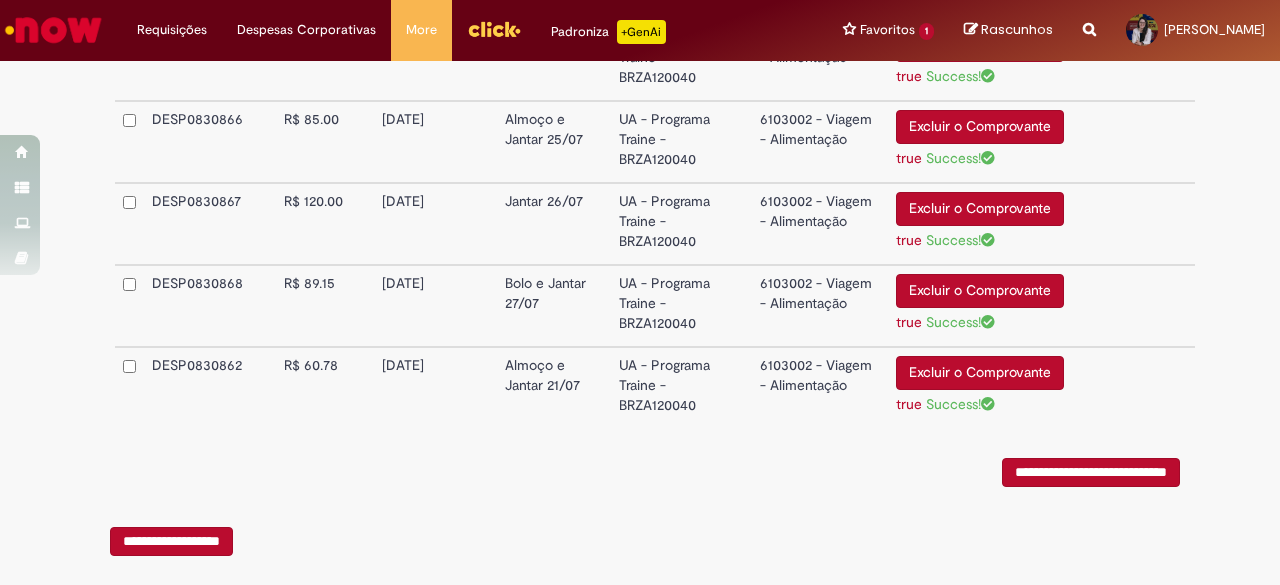 scroll, scrollTop: 884, scrollLeft: 0, axis: vertical 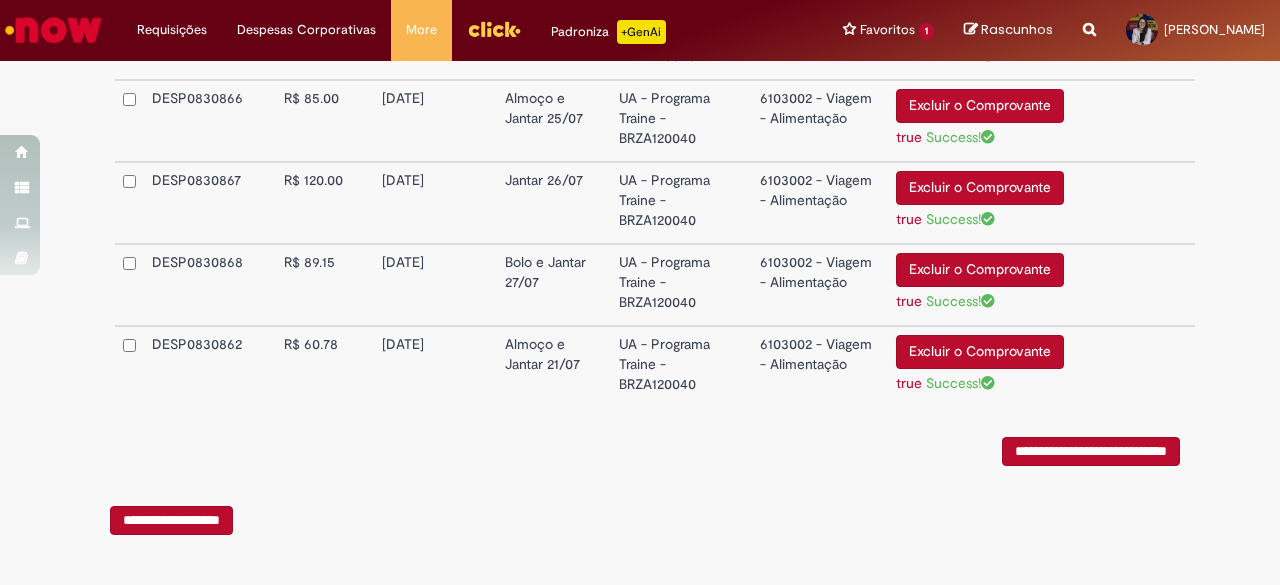 click on "**********" at bounding box center (1091, 451) 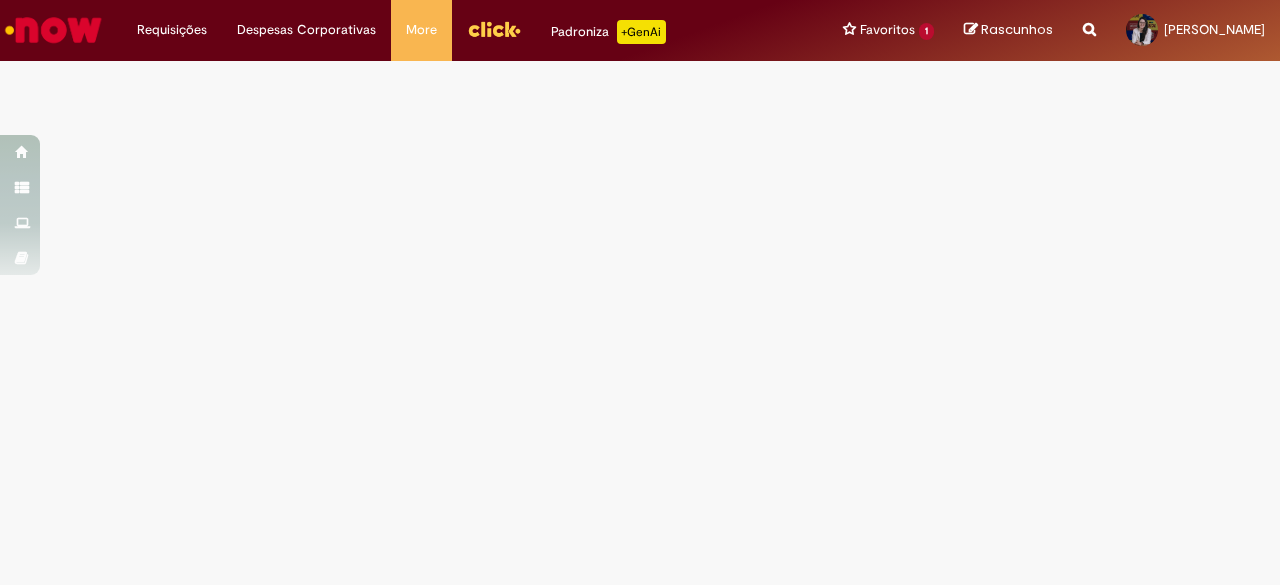 scroll, scrollTop: 0, scrollLeft: 0, axis: both 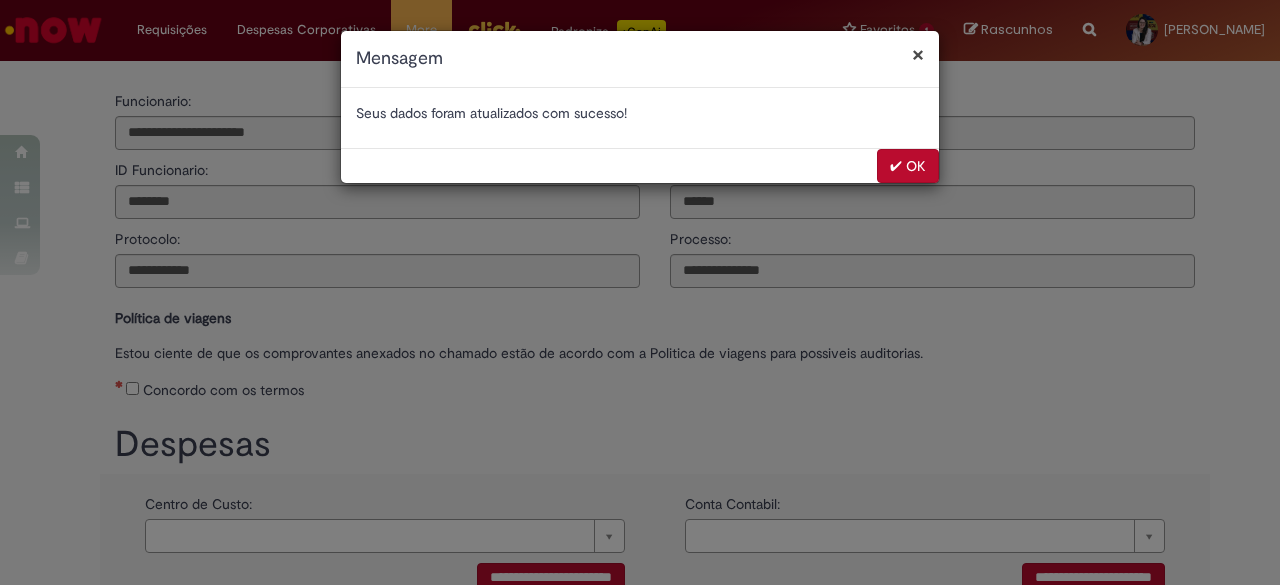 click on "✔ OK" at bounding box center (908, 166) 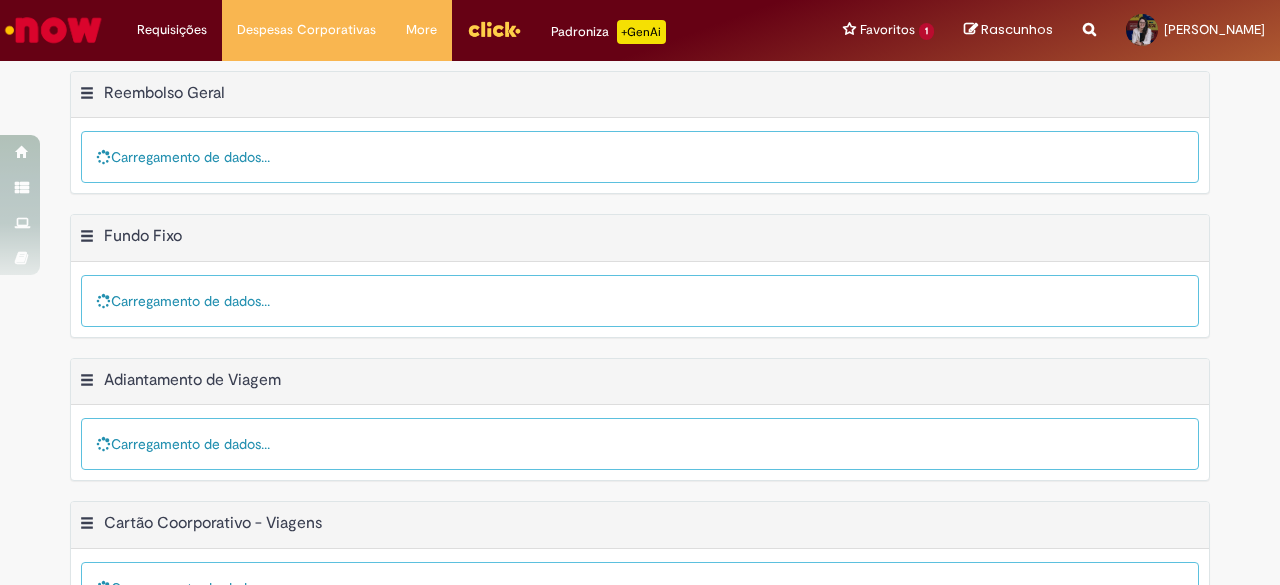 scroll, scrollTop: 0, scrollLeft: 0, axis: both 